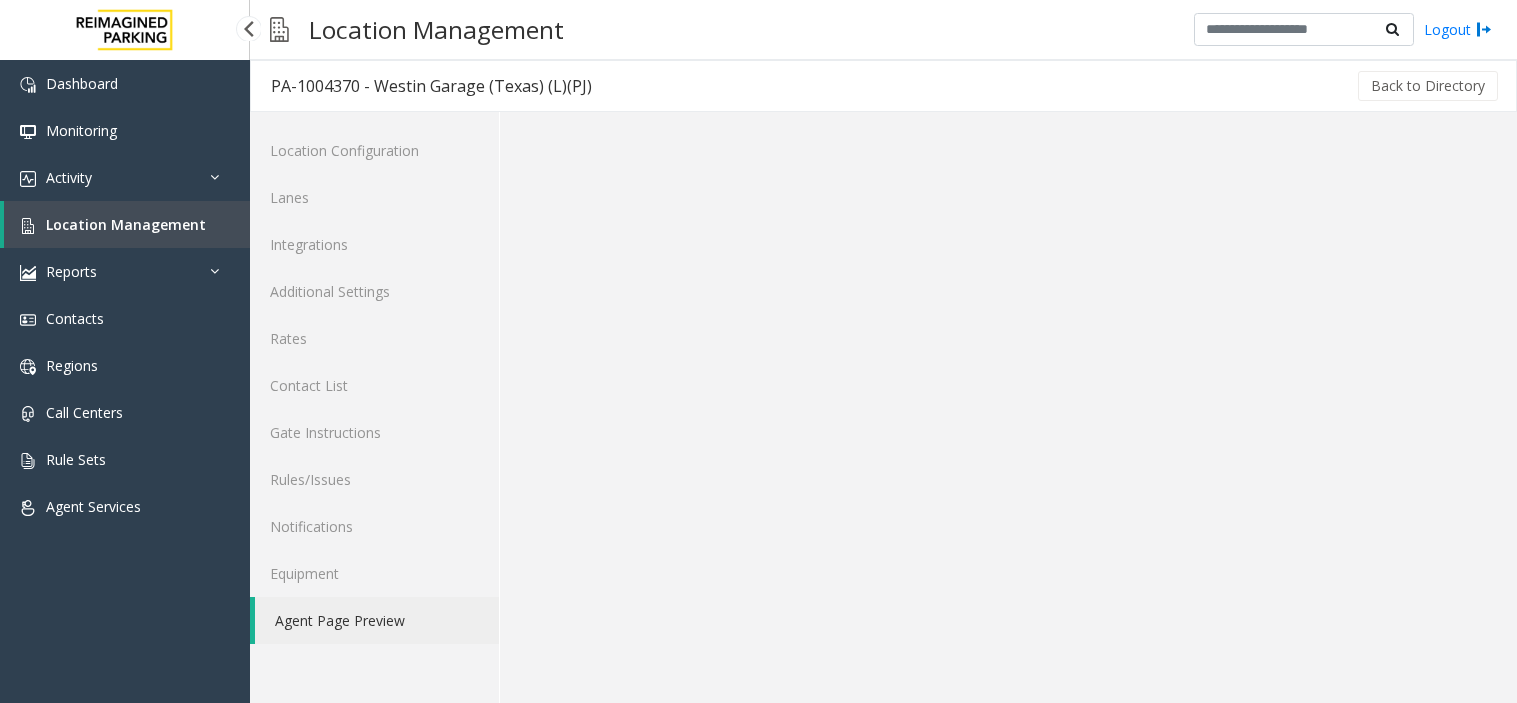 scroll, scrollTop: 0, scrollLeft: 0, axis: both 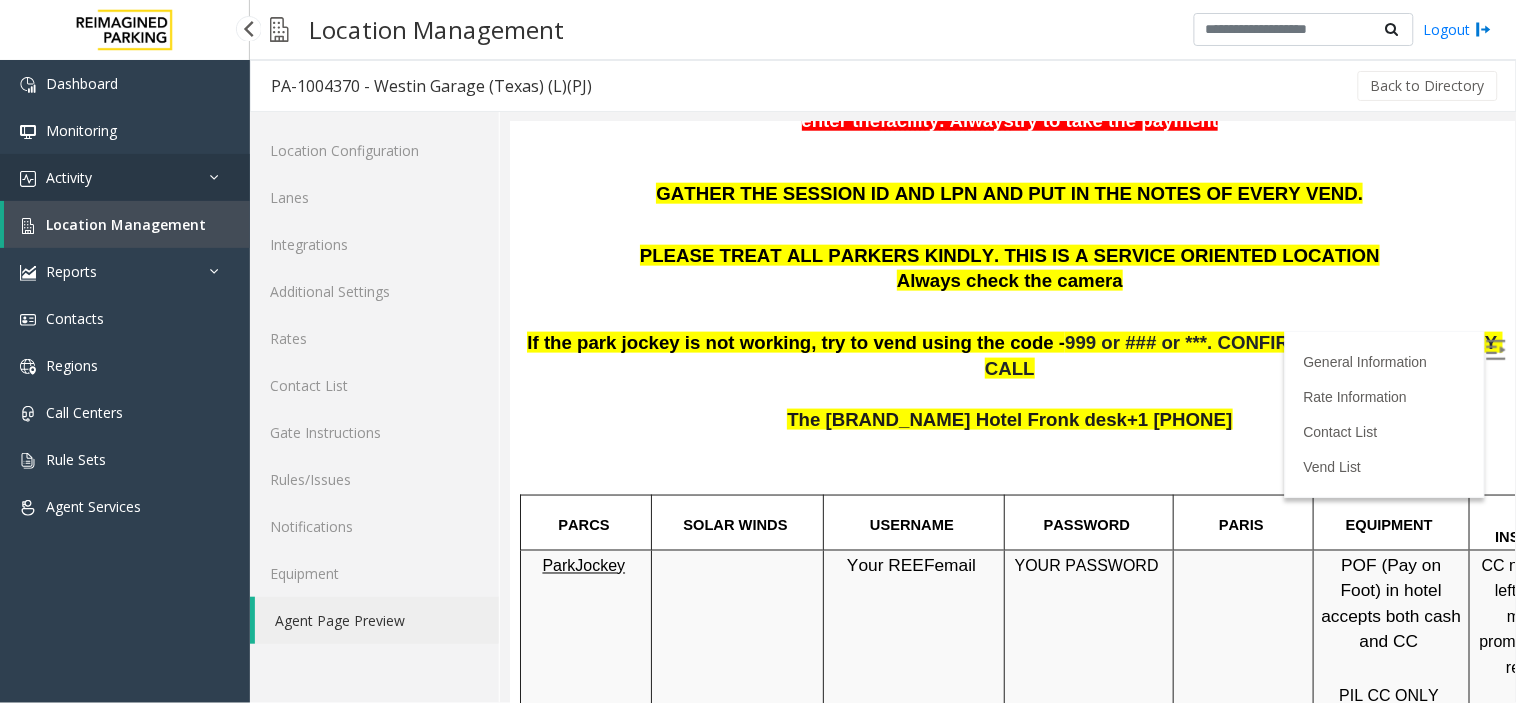 click on "Activity" at bounding box center (125, 177) 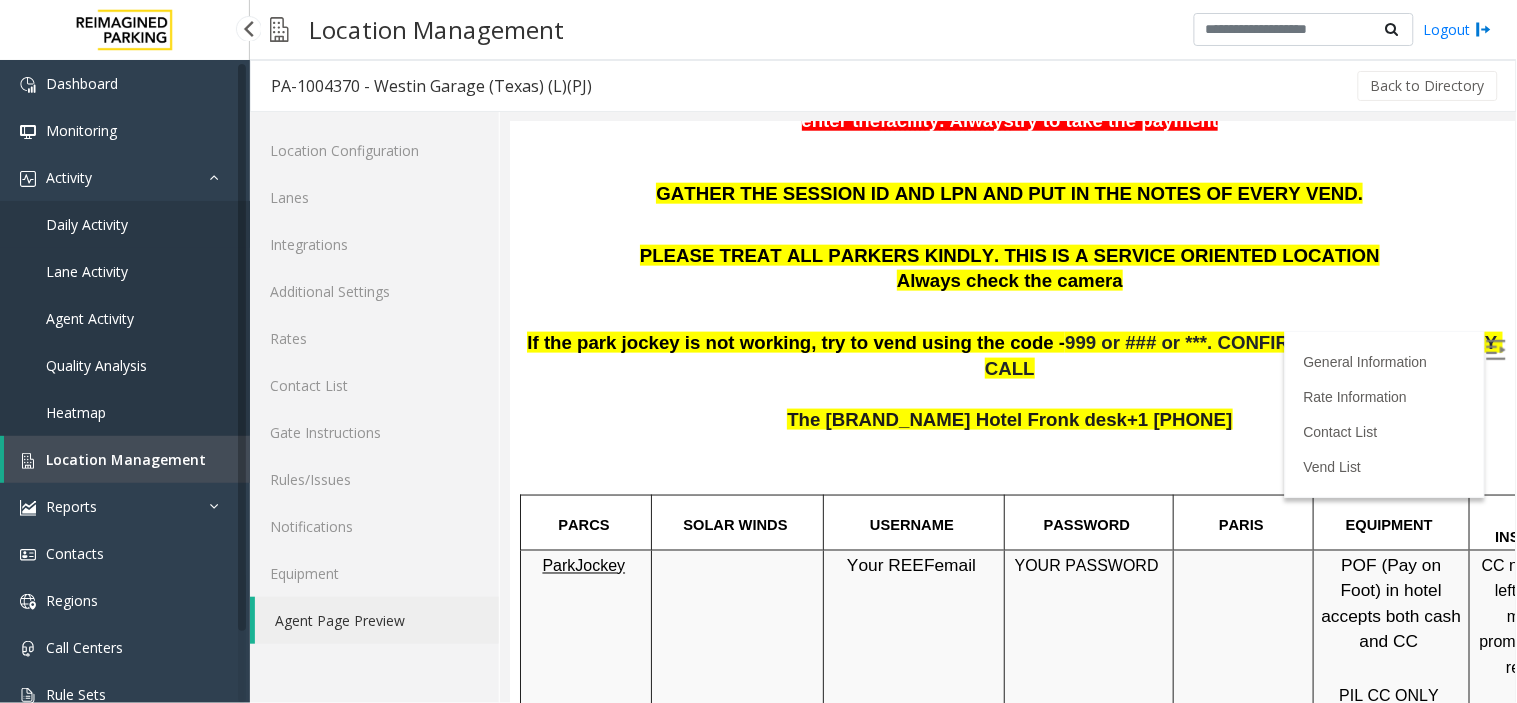 click on "Daily Activity" at bounding box center [125, 224] 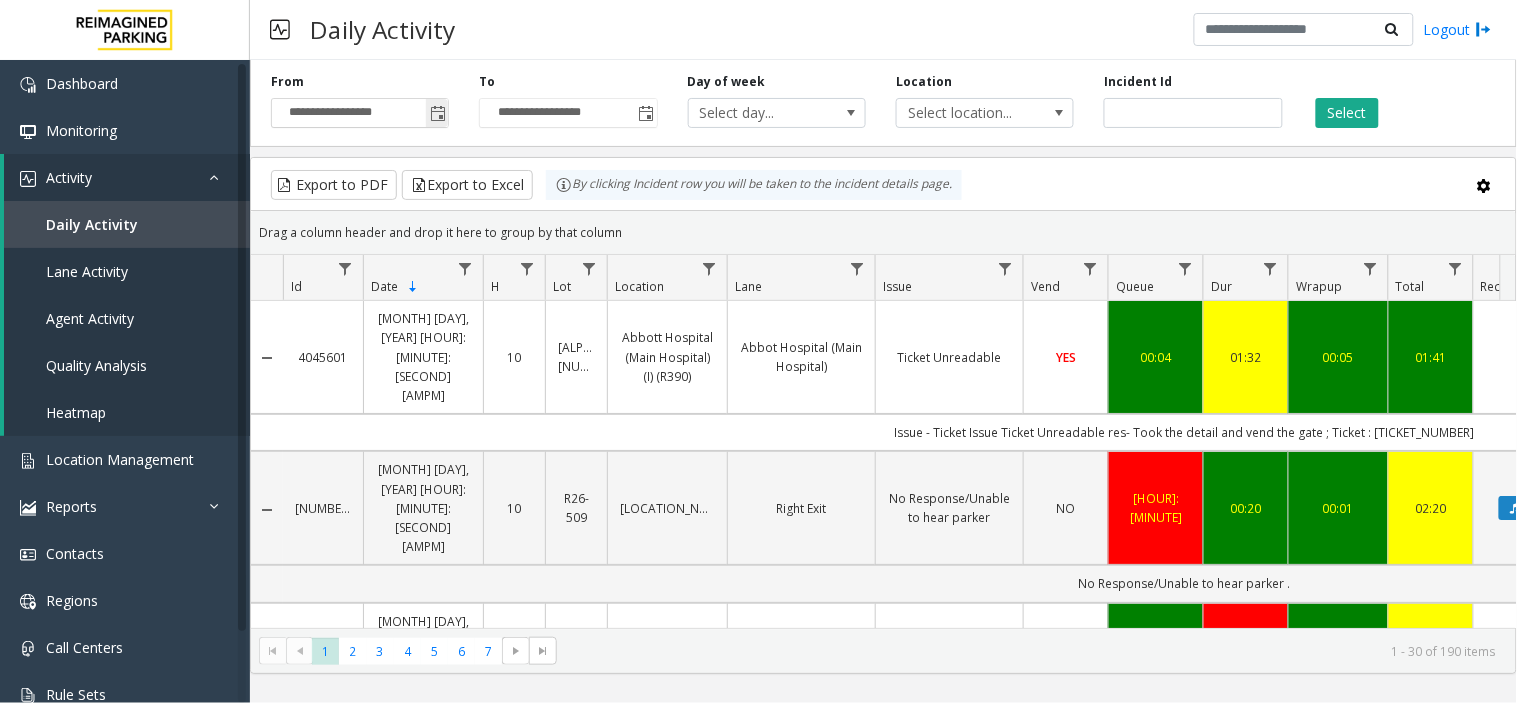 click 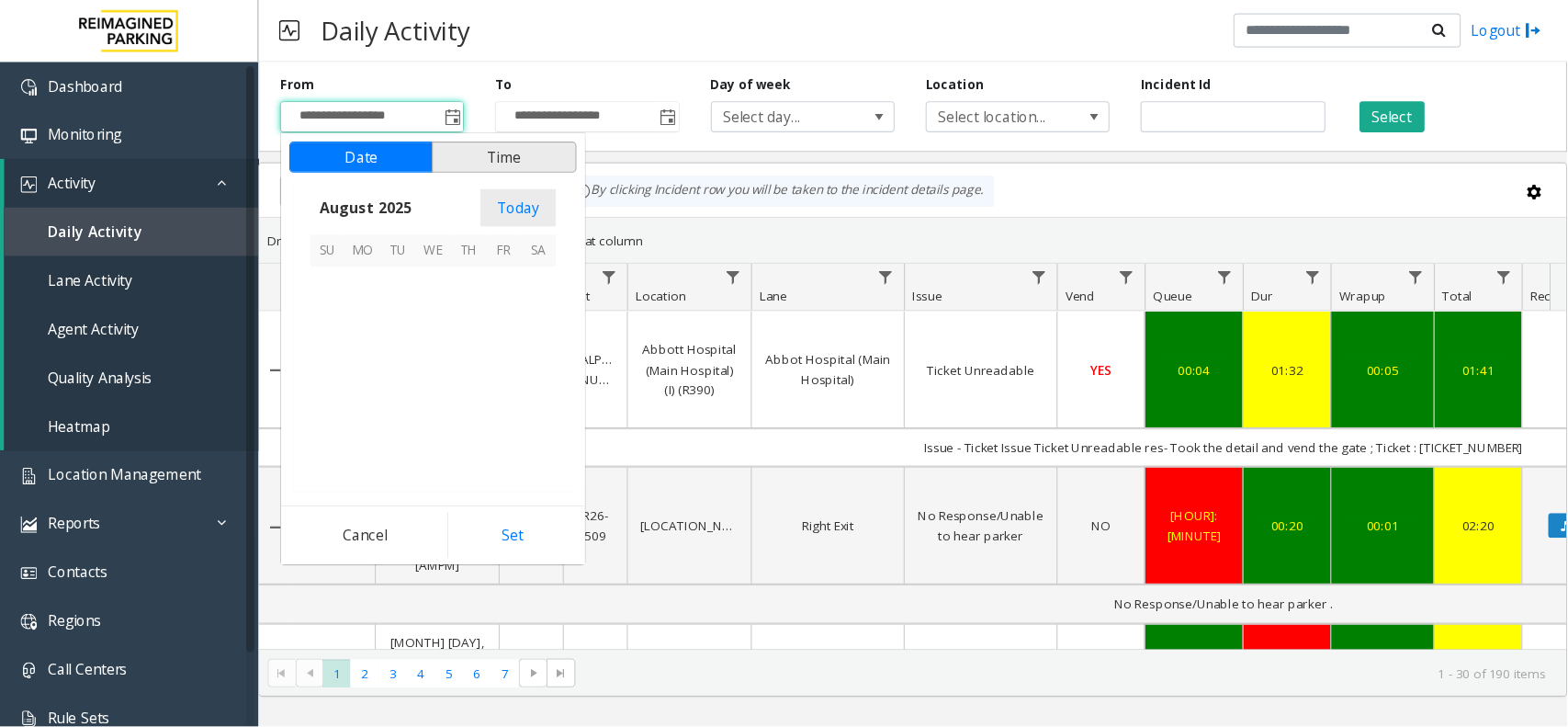 scroll, scrollTop: 329578, scrollLeft: 0, axis: vertical 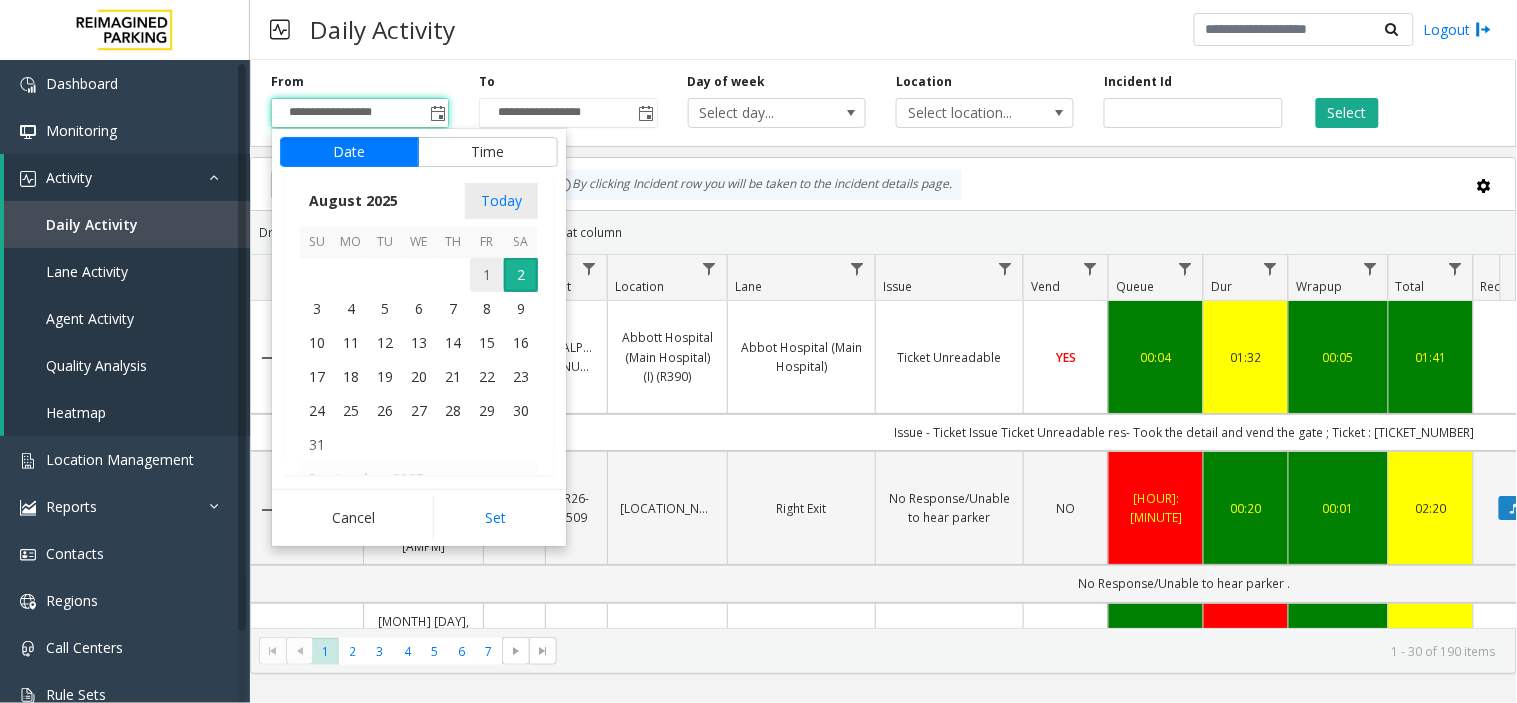 click on "1" at bounding box center [487, 275] 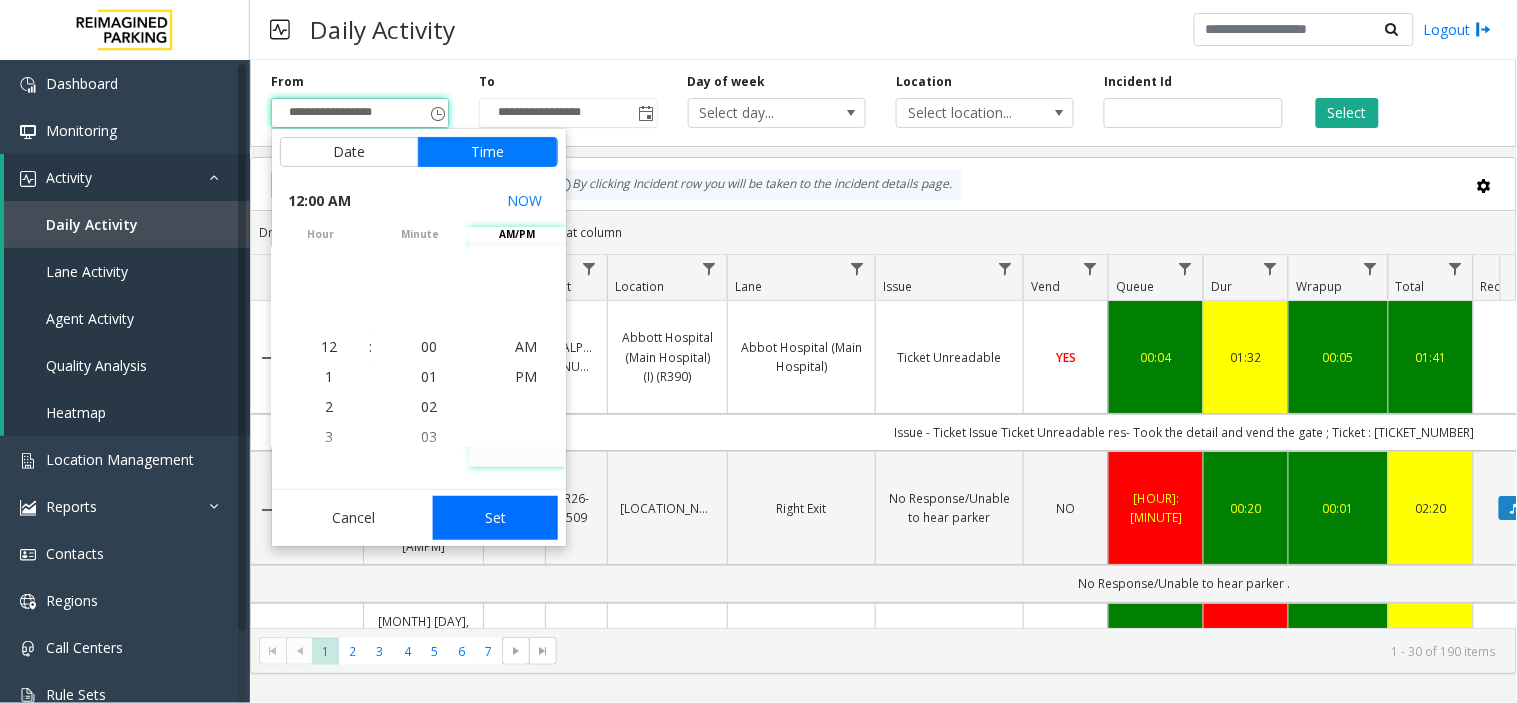 click on "Set" 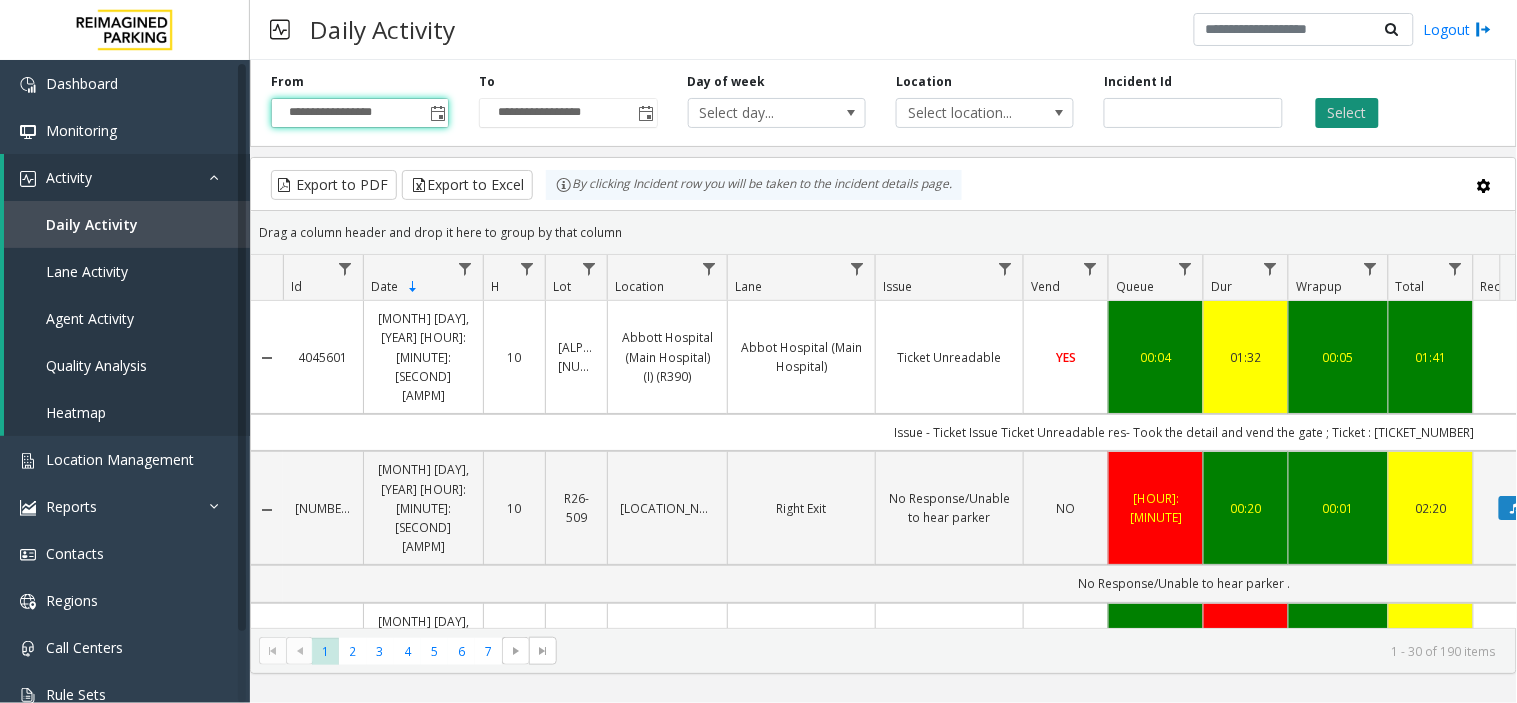 click on "Select" 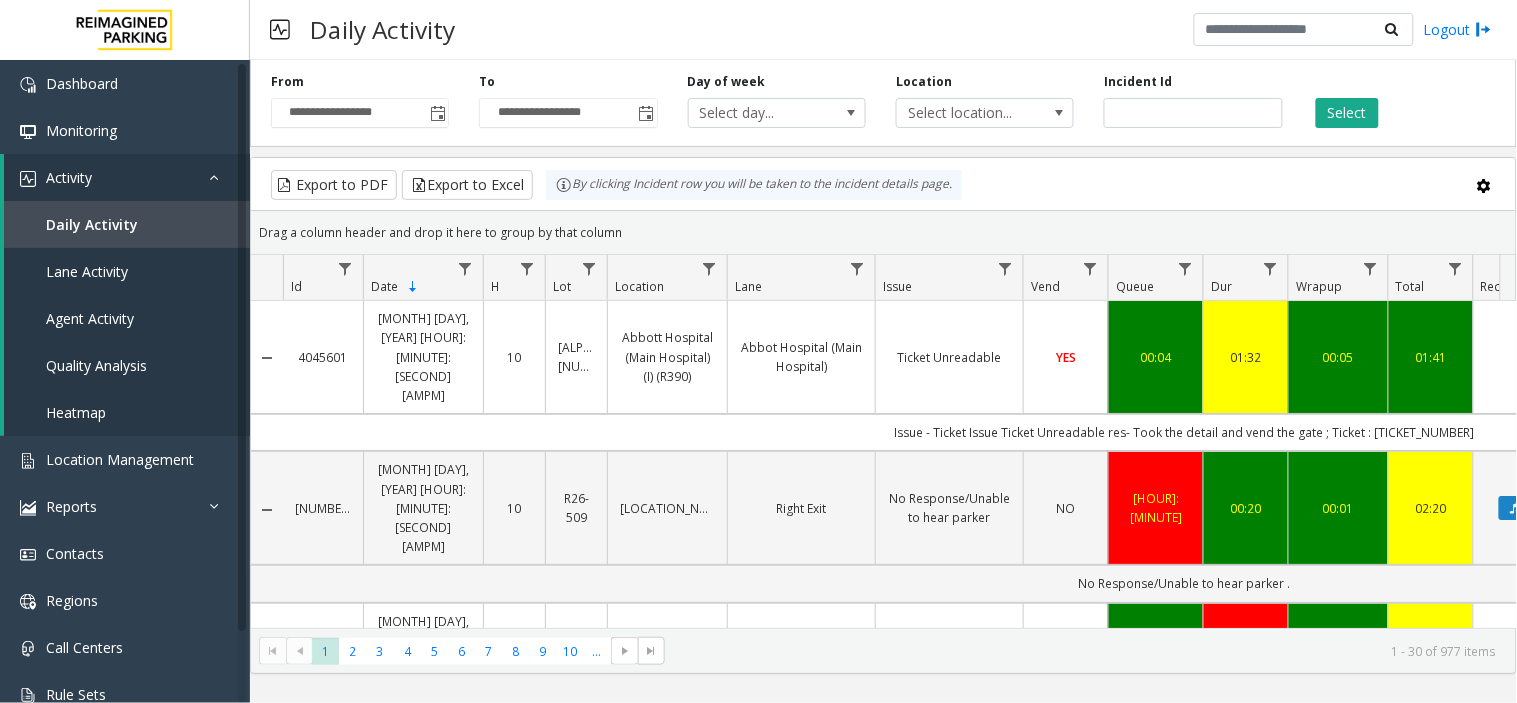type 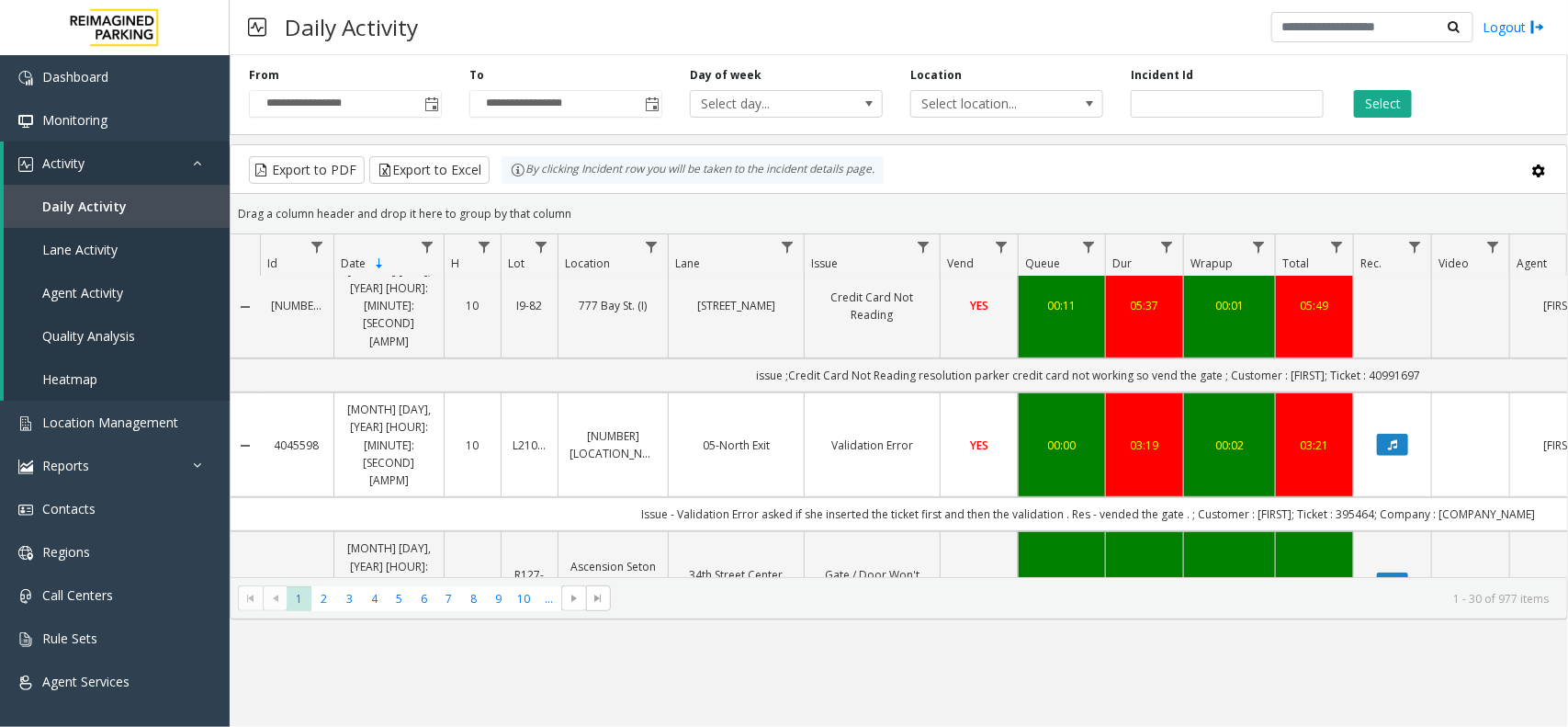 scroll, scrollTop: 574, scrollLeft: 0, axis: vertical 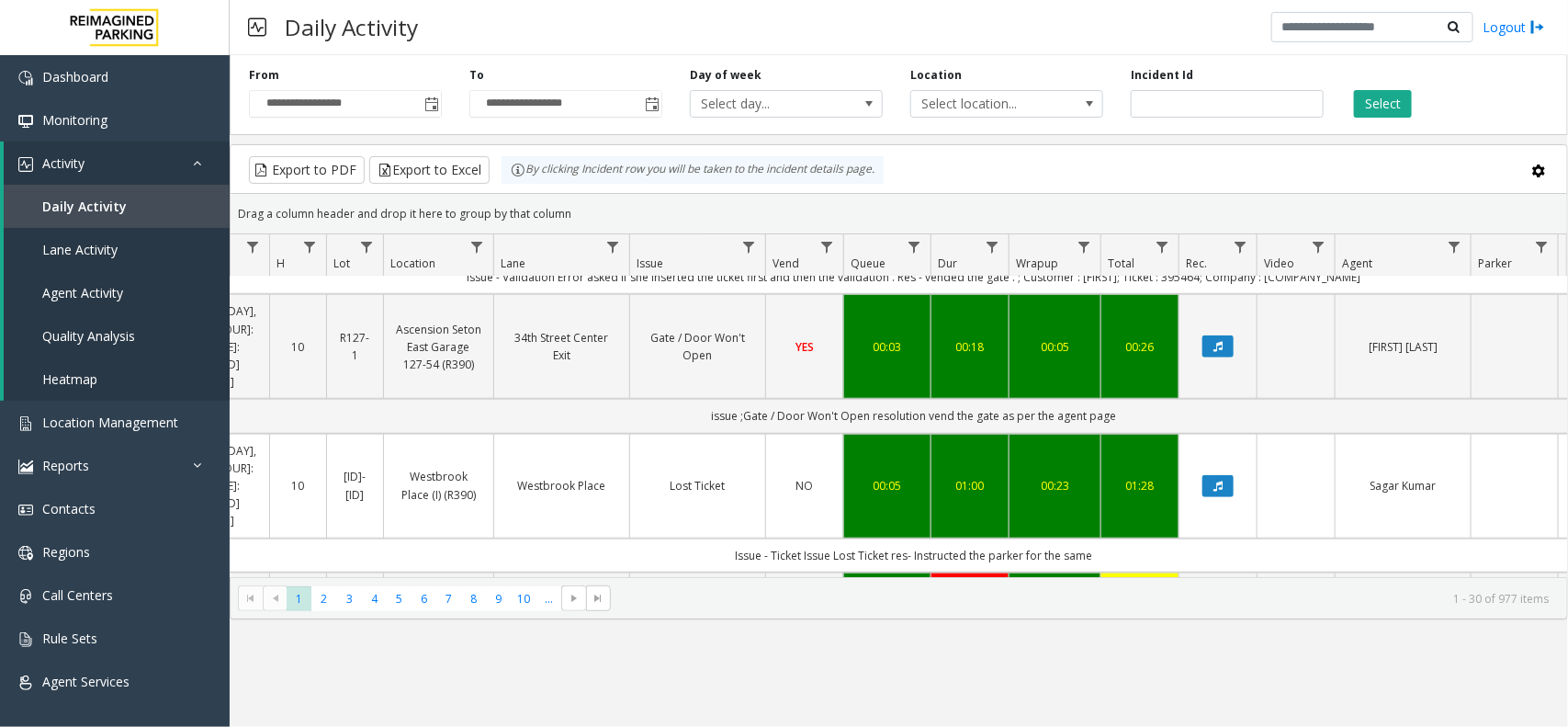 click 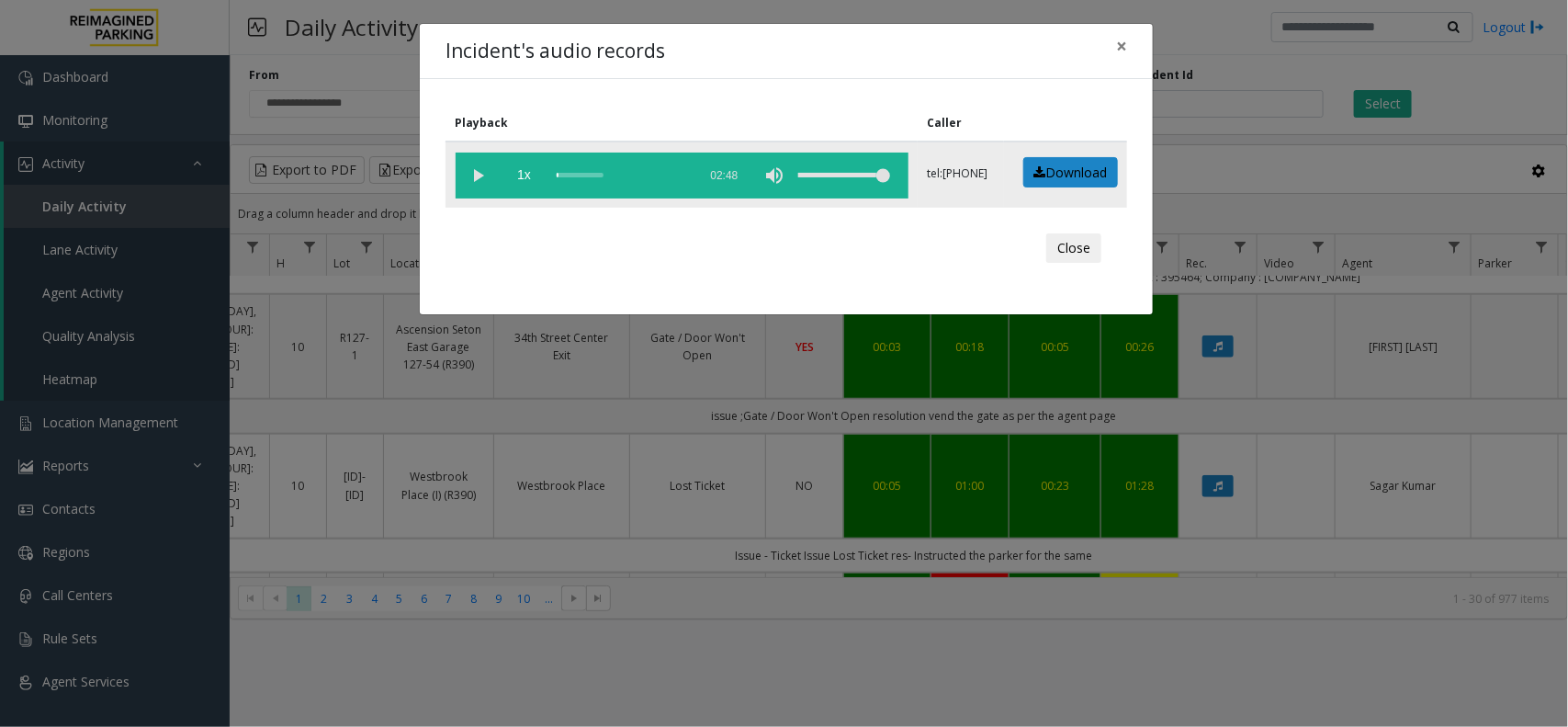 click 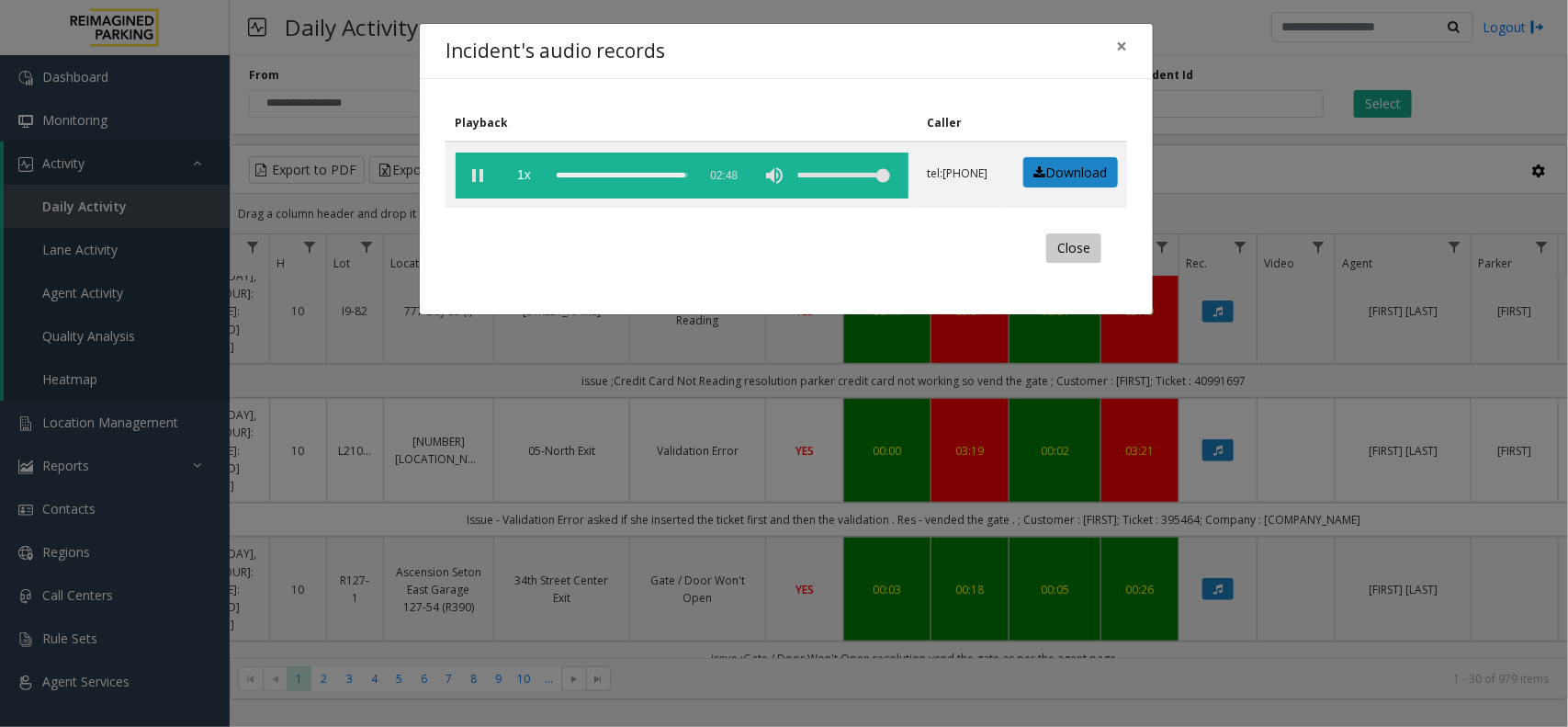 click on "Close" 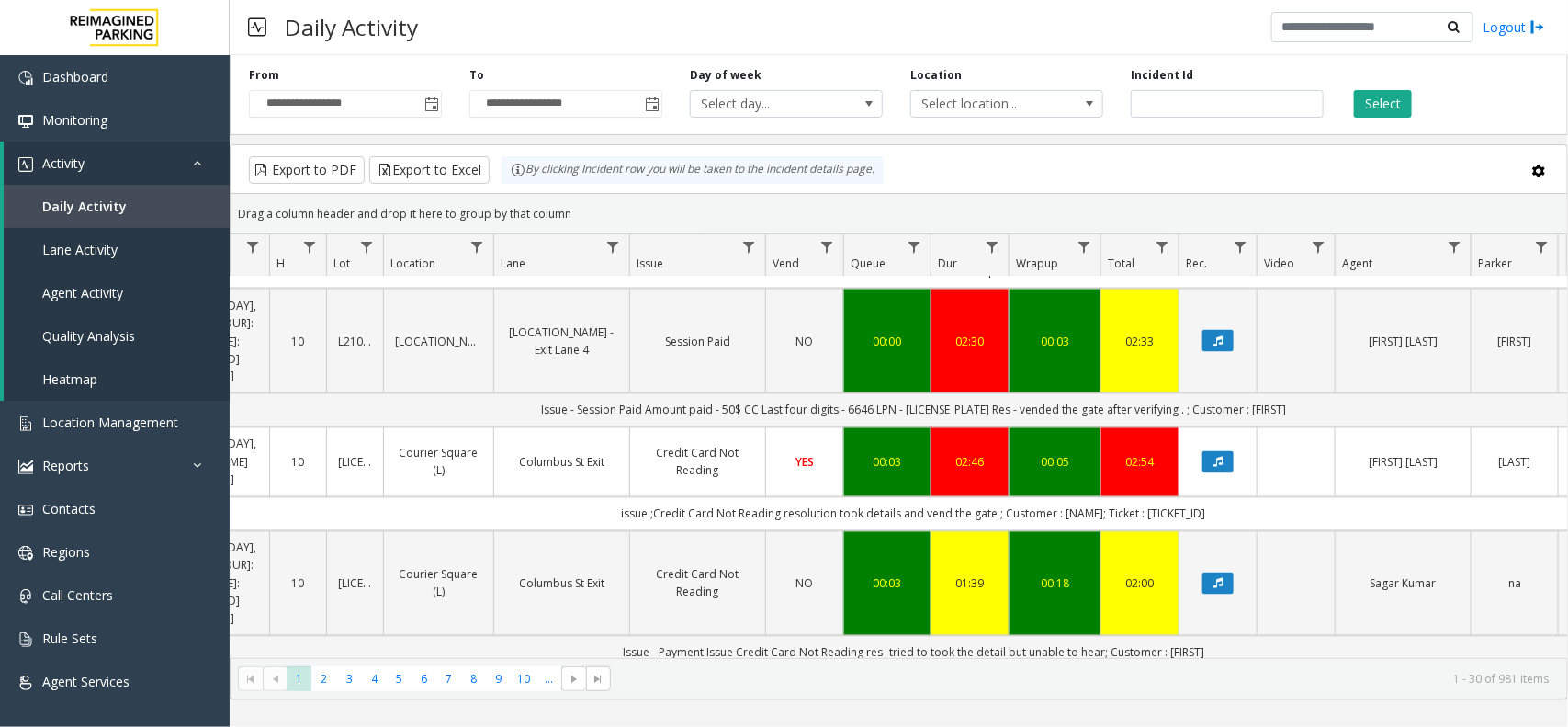 scroll, scrollTop: 1596, scrollLeft: 175, axis: both 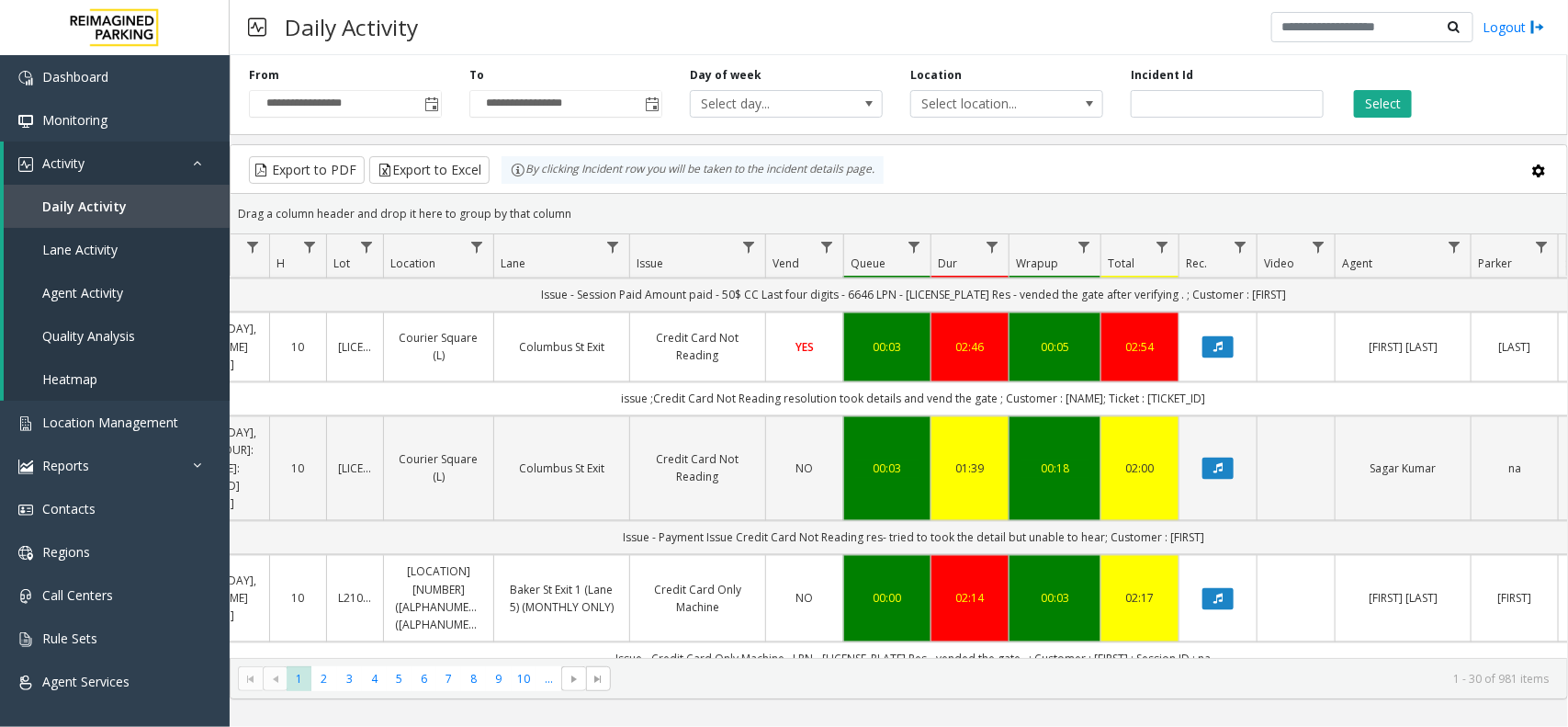 click 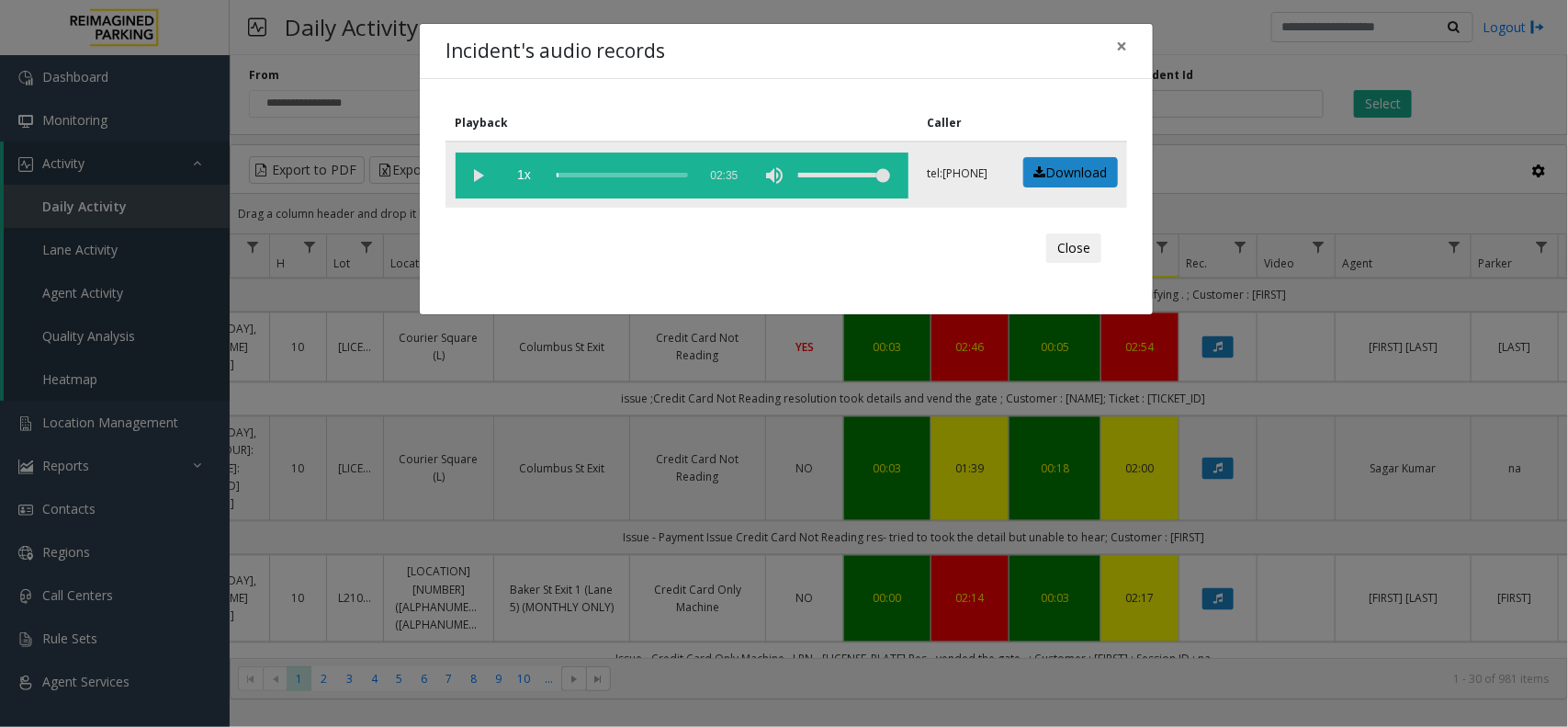 click 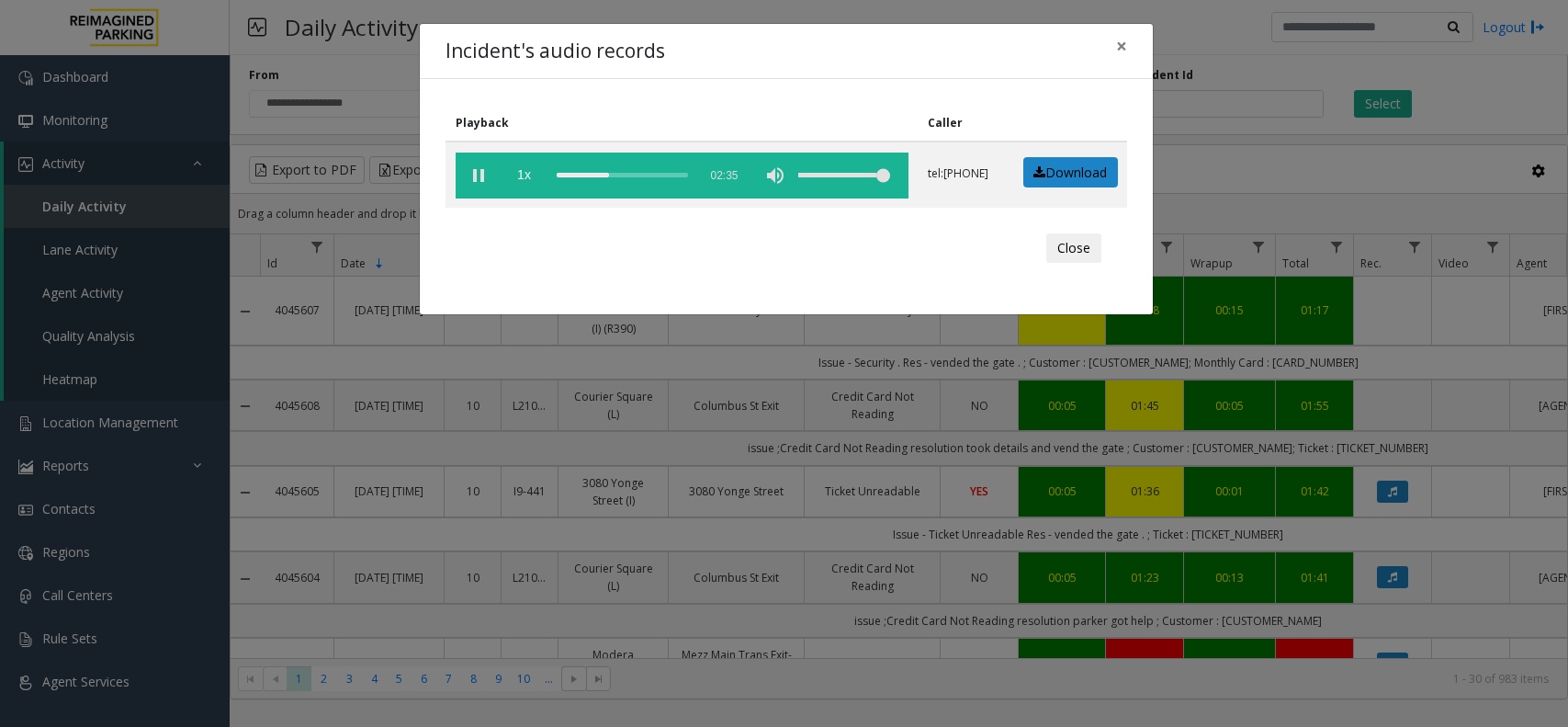 scroll, scrollTop: 0, scrollLeft: 0, axis: both 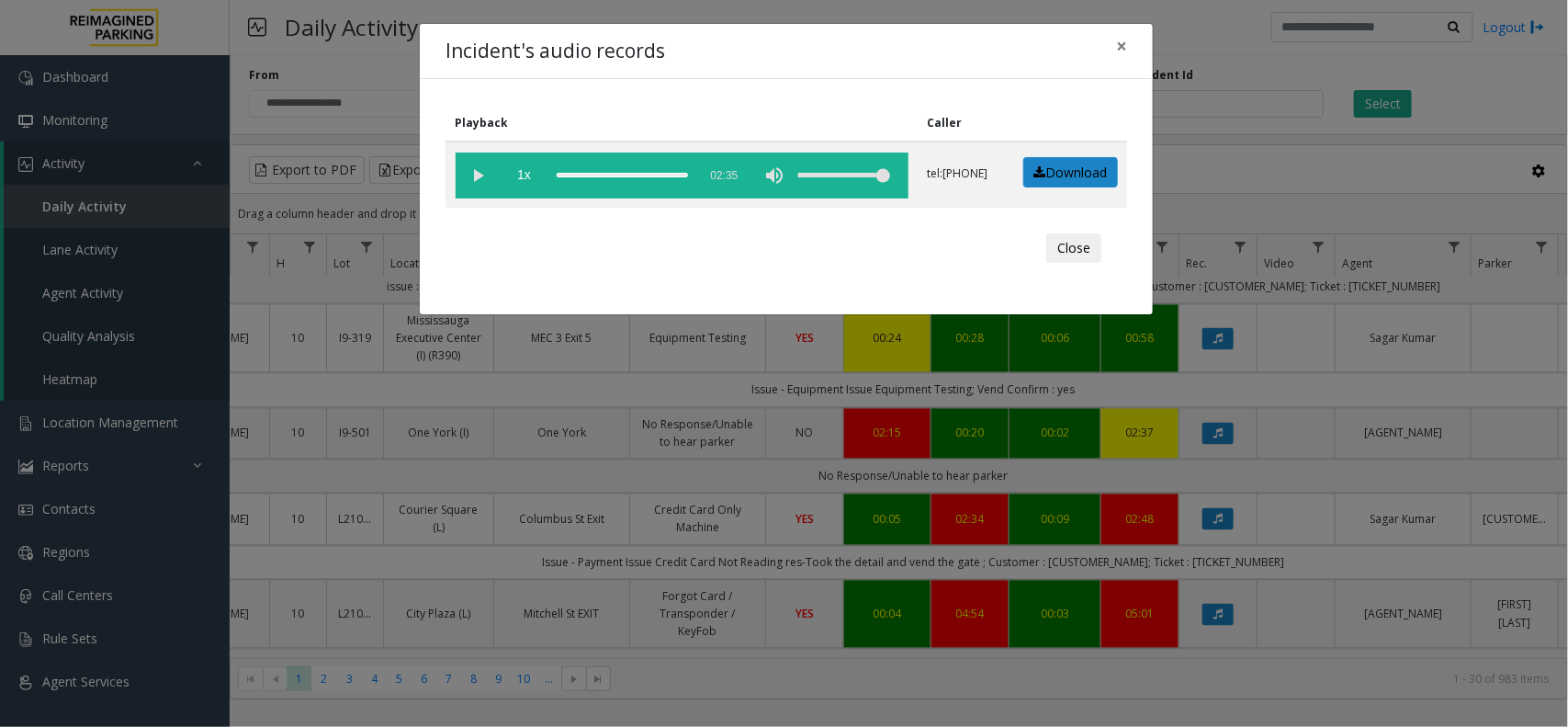 drag, startPoint x: 807, startPoint y: 781, endPoint x: 793, endPoint y: 781, distance: 14 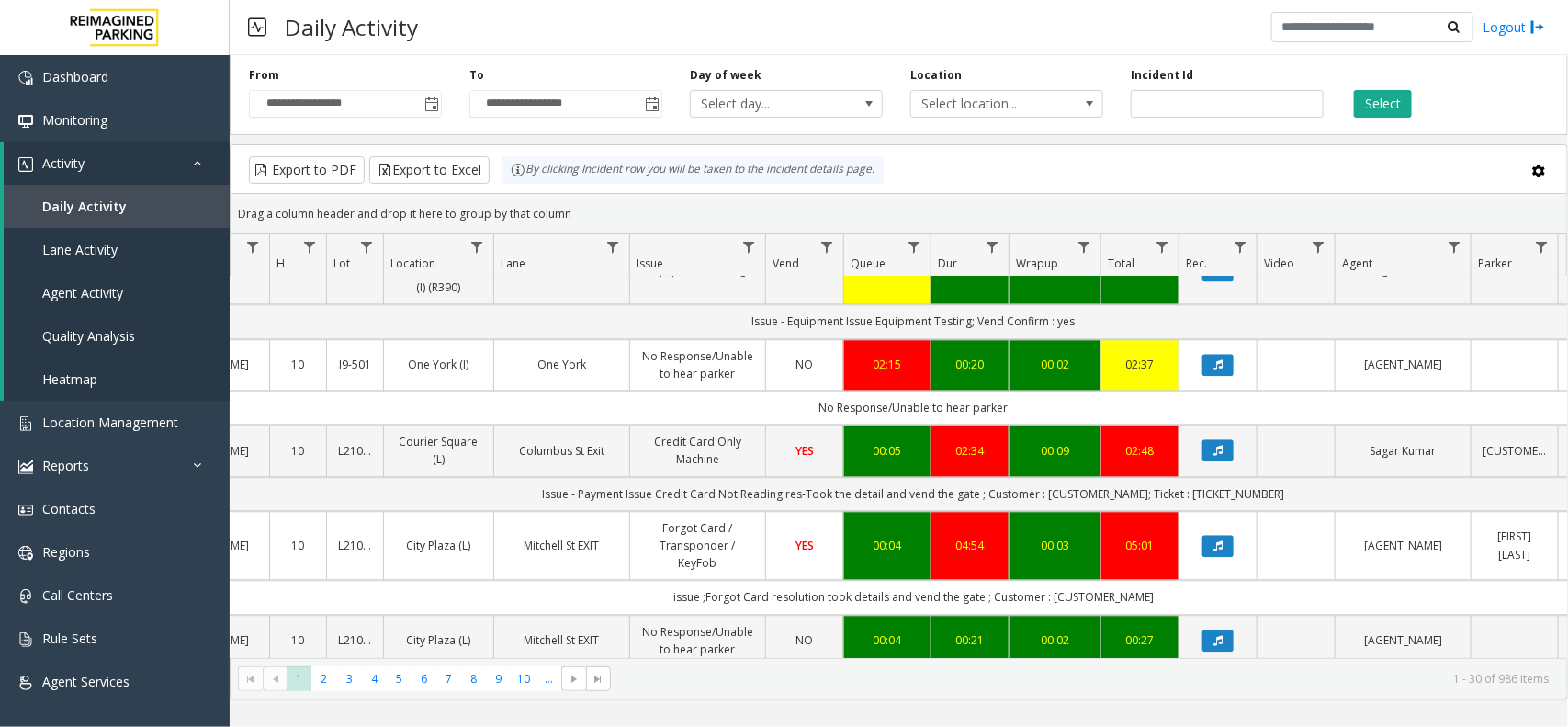 scroll, scrollTop: 2055, scrollLeft: 175, axis: both 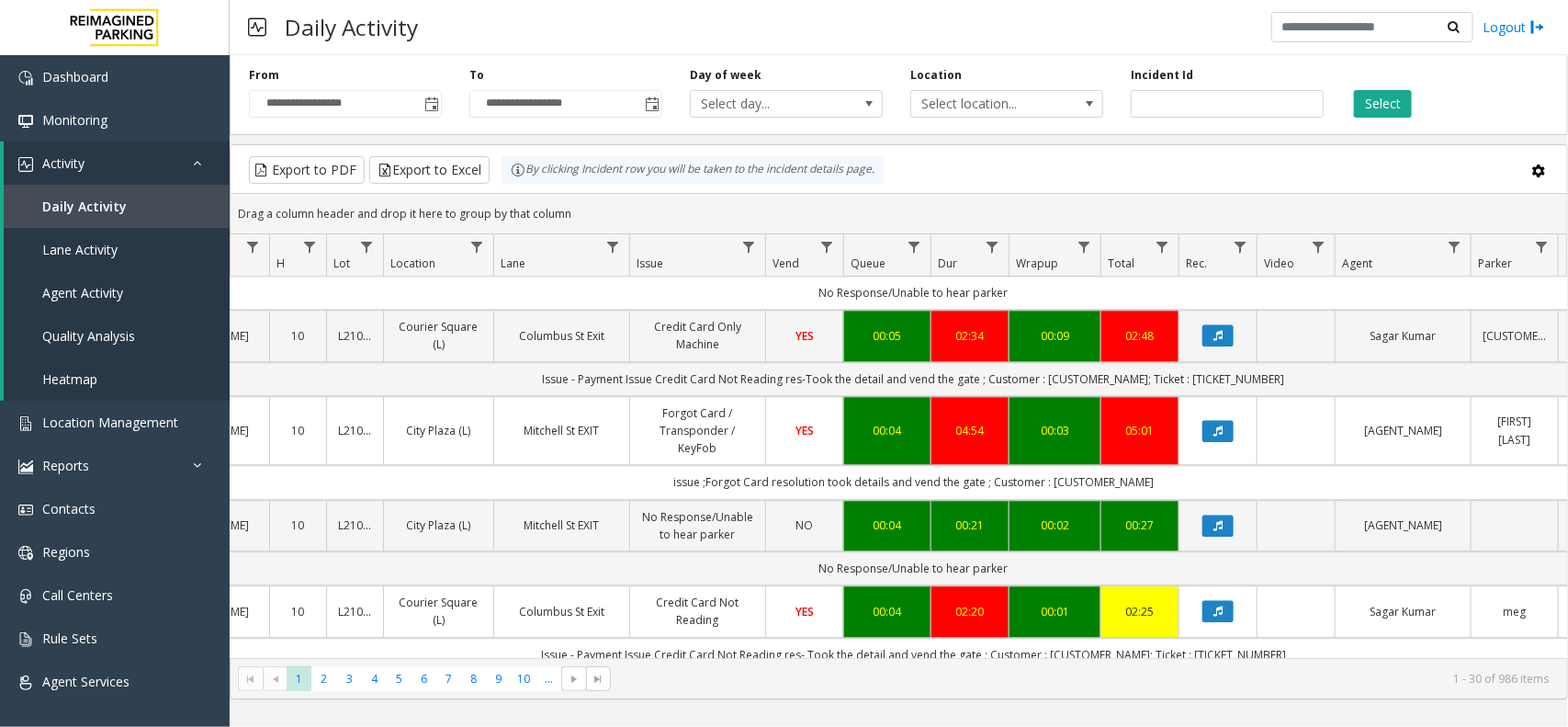 click on "* * * * * * * * * ** ***  1   2   3   4   5   6   7   8   9   10  ... 1 - 30 of 986 items" 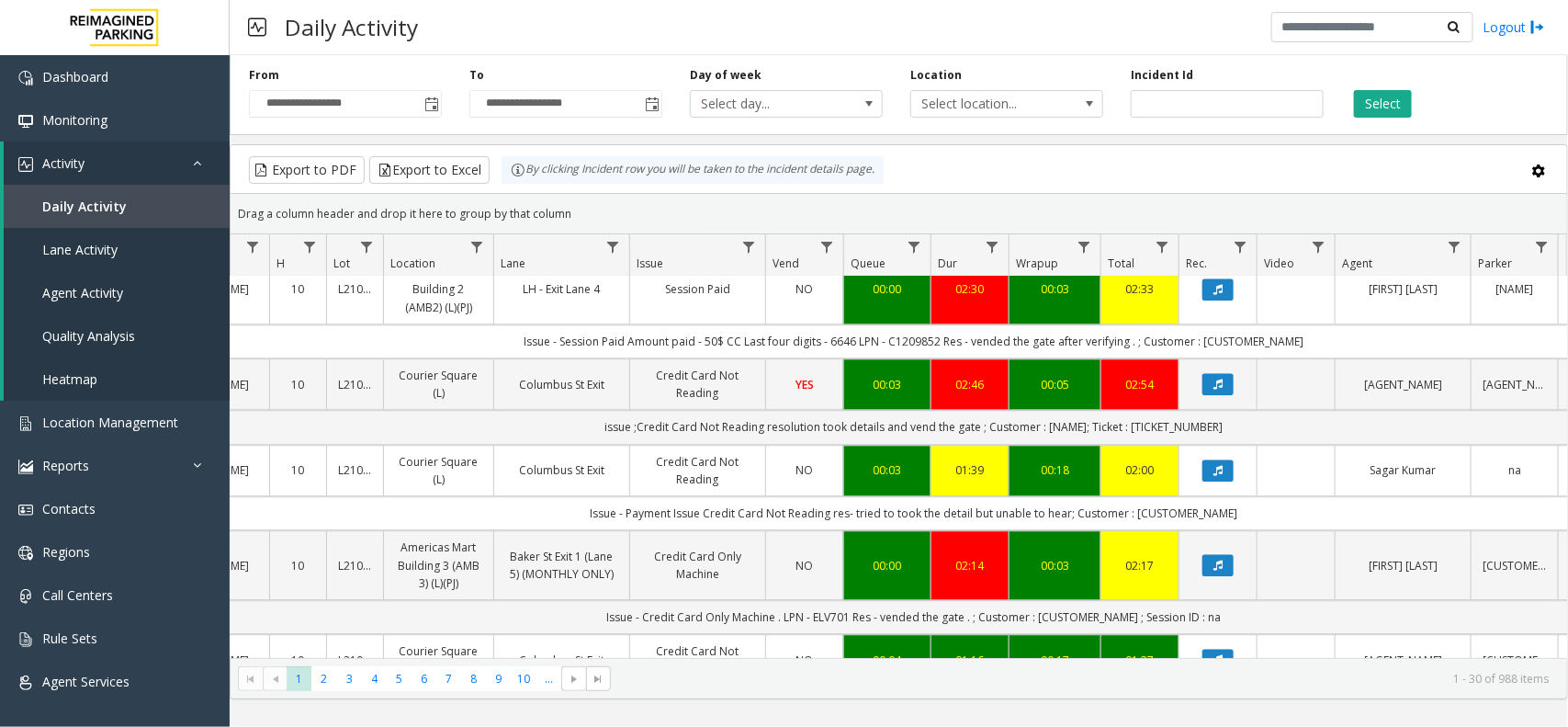 scroll, scrollTop: 2055, scrollLeft: 366, axis: both 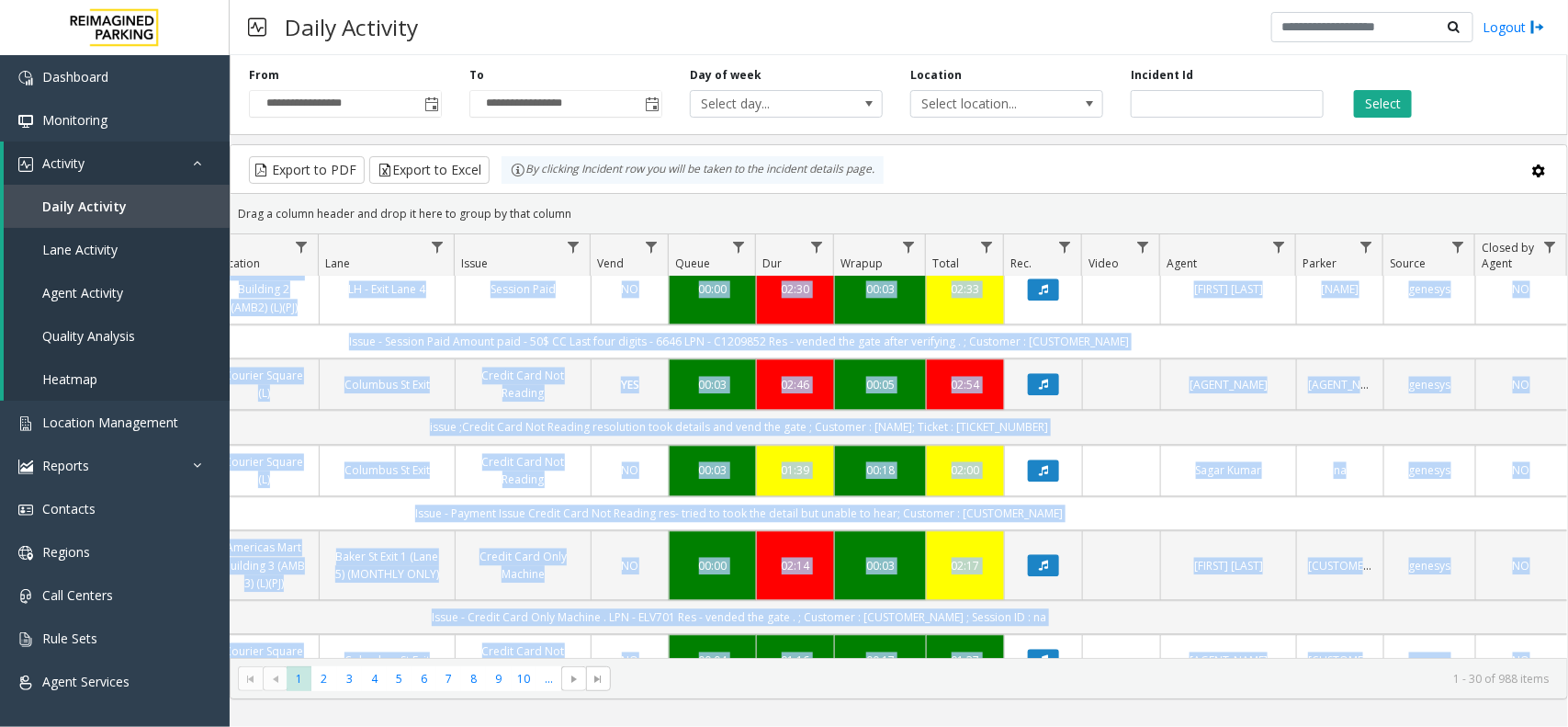 drag, startPoint x: 1213, startPoint y: 342, endPoint x: 1661, endPoint y: 380, distance: 449.6087 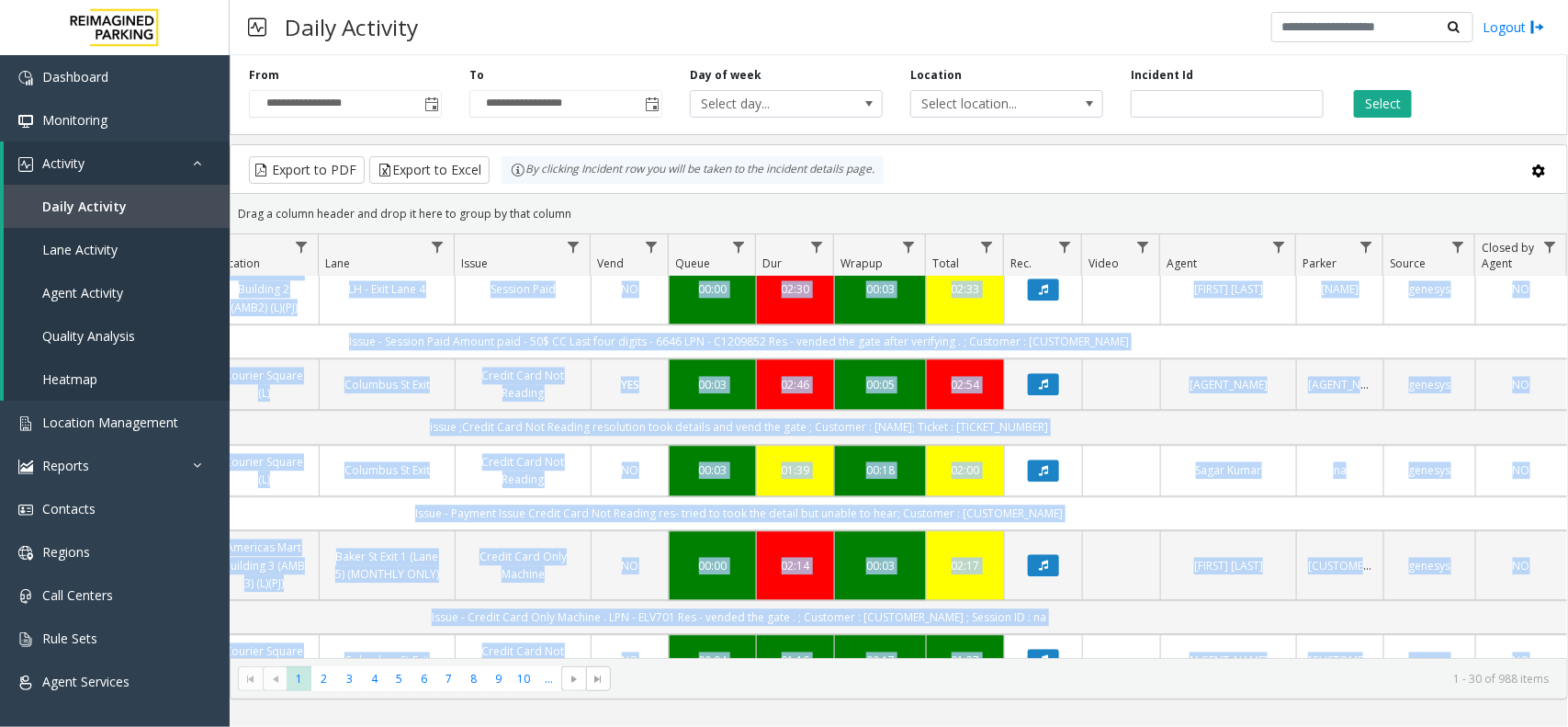 scroll, scrollTop: 2055, scrollLeft: 345, axis: both 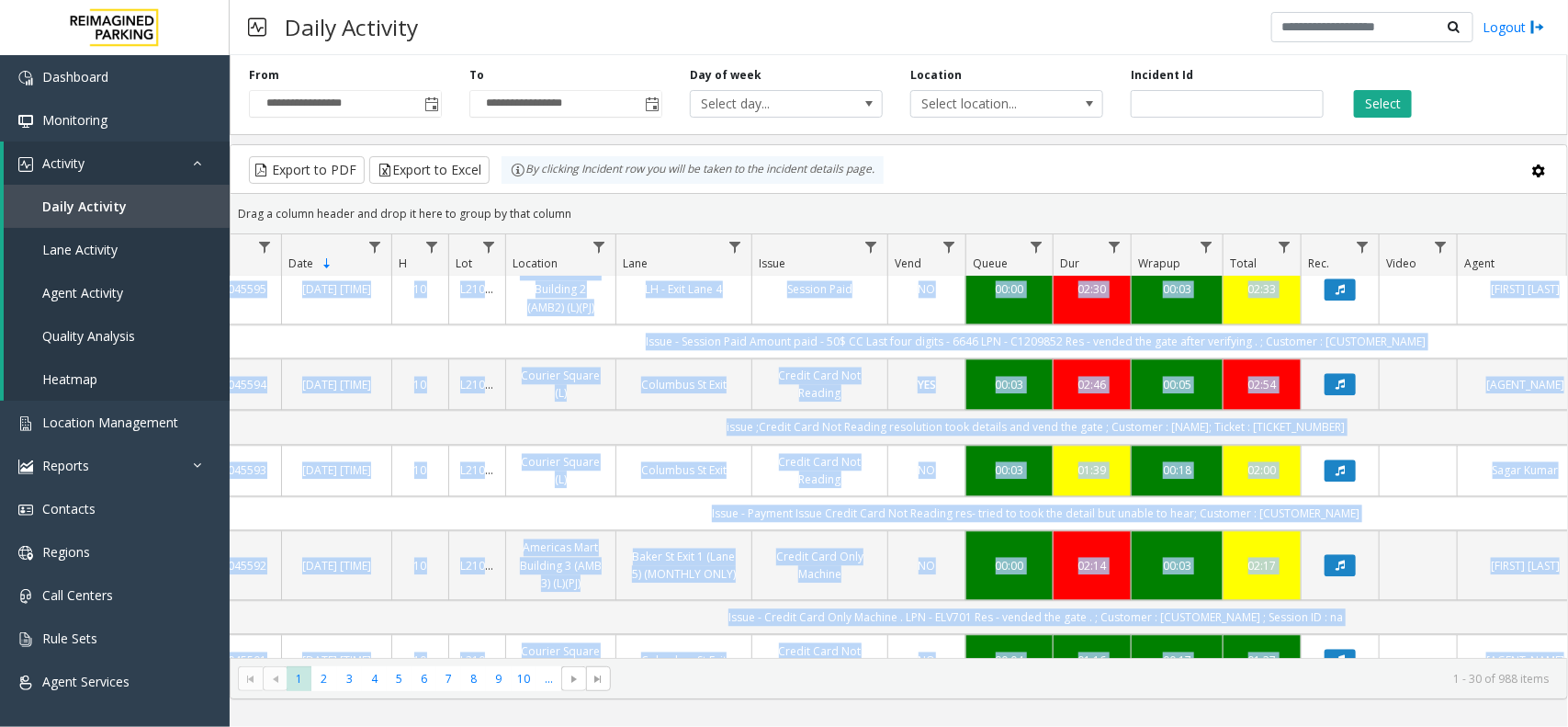 click on "MEC 3 Exit 5" 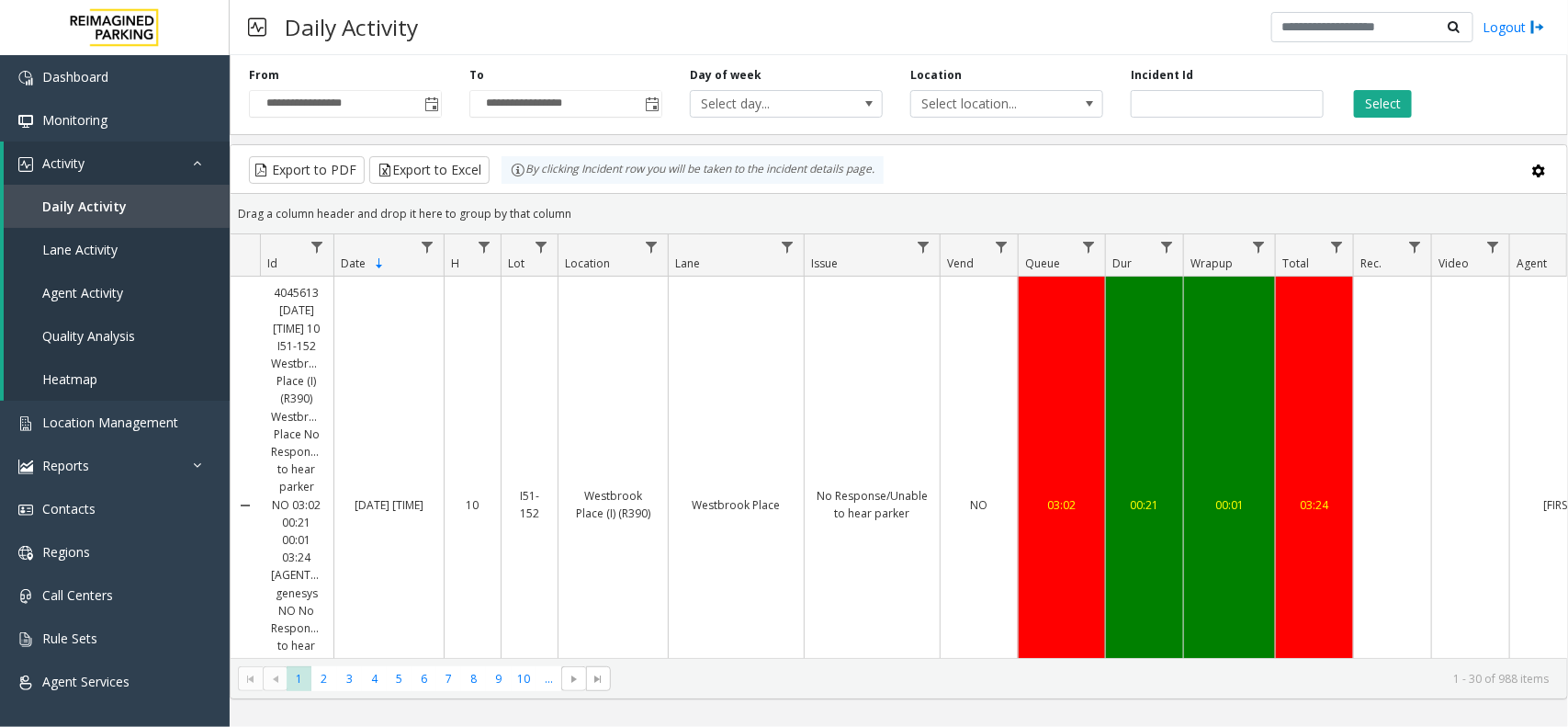 scroll, scrollTop: 0, scrollLeft: 1, axis: horizontal 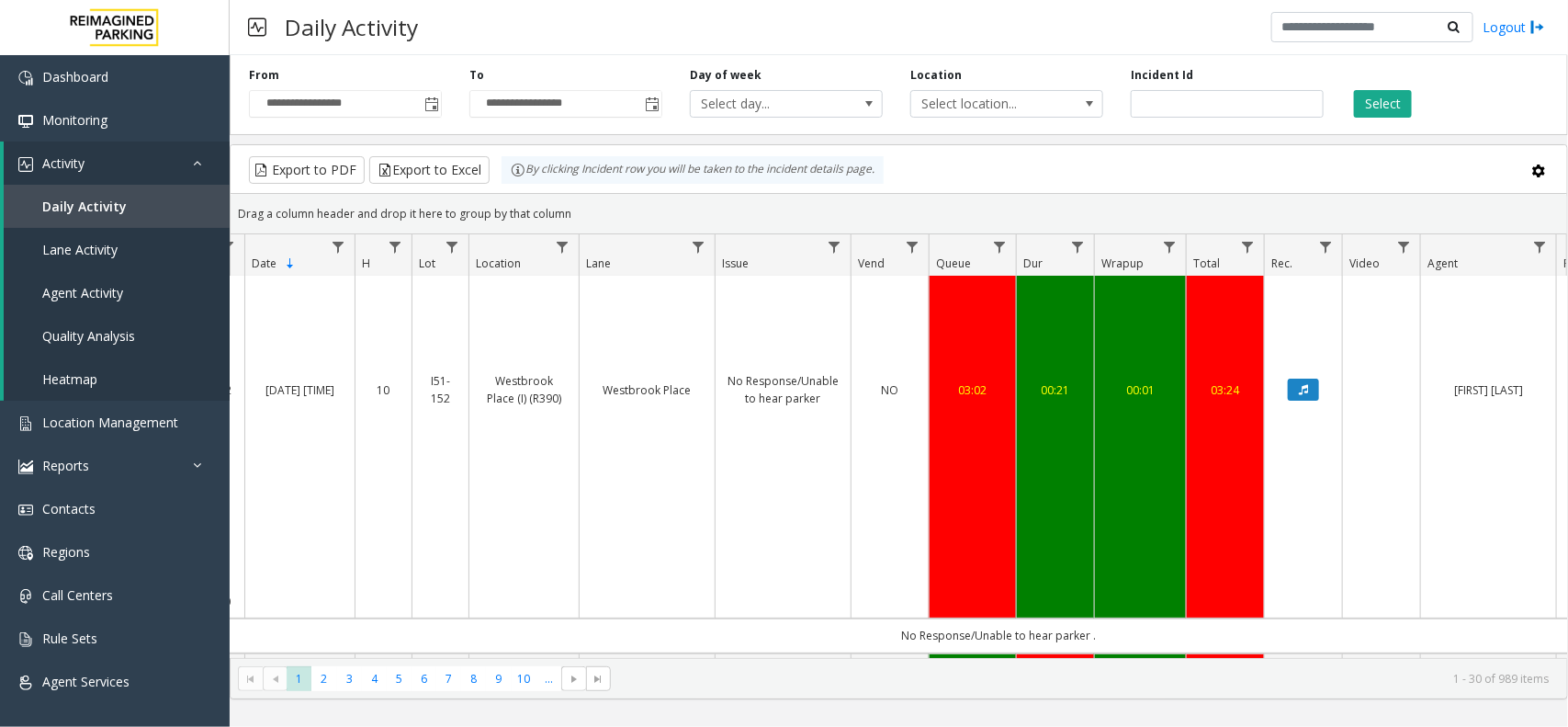 click 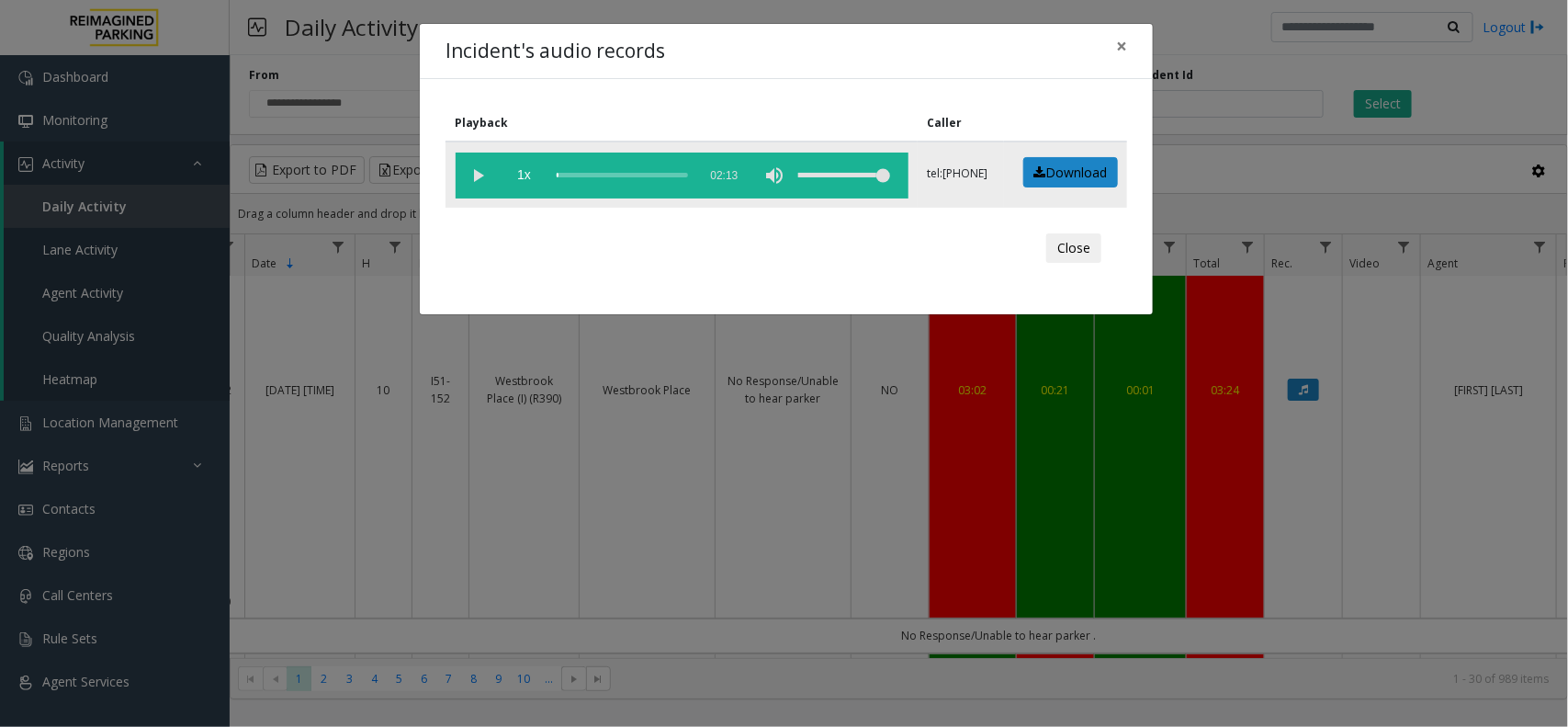 click 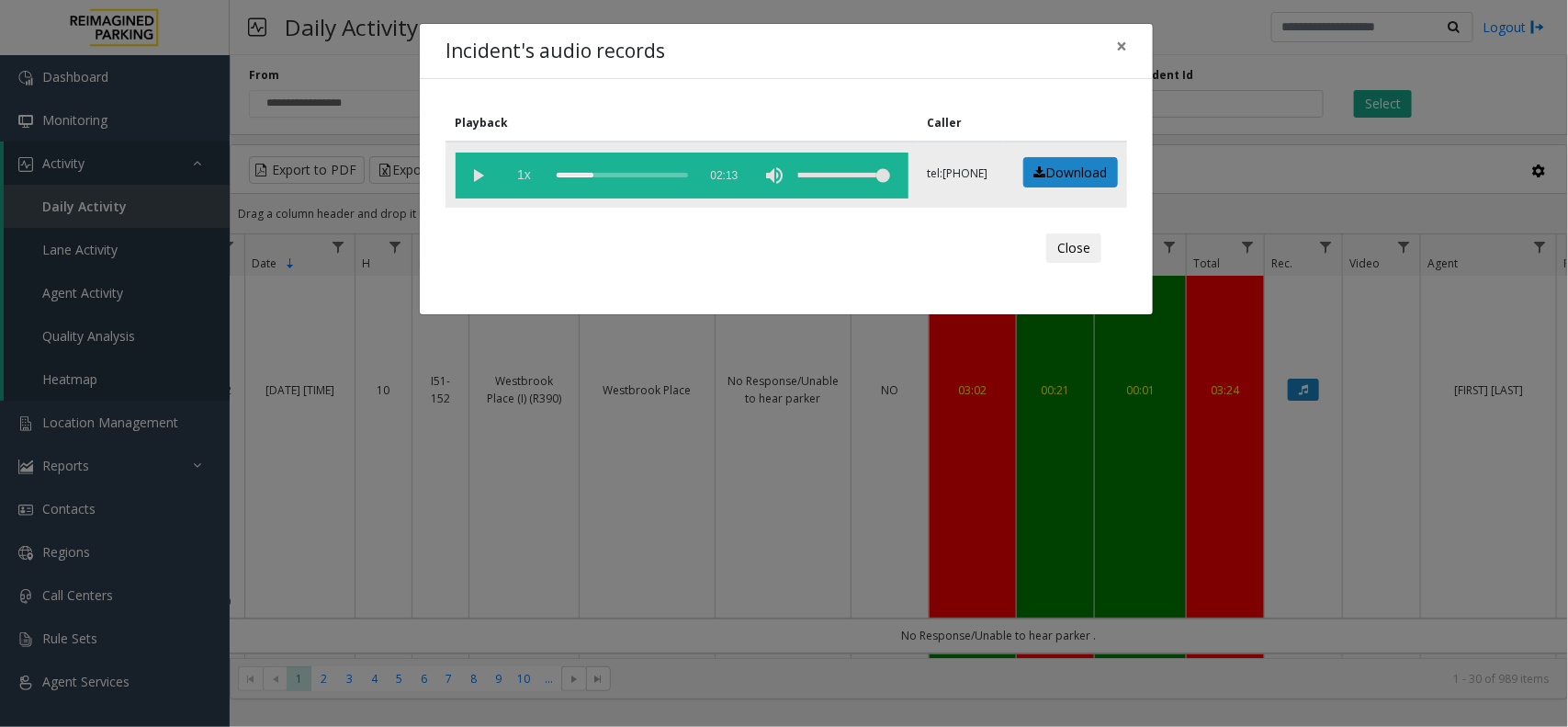 drag, startPoint x: 566, startPoint y: 175, endPoint x: 528, endPoint y: 191, distance: 41.231056 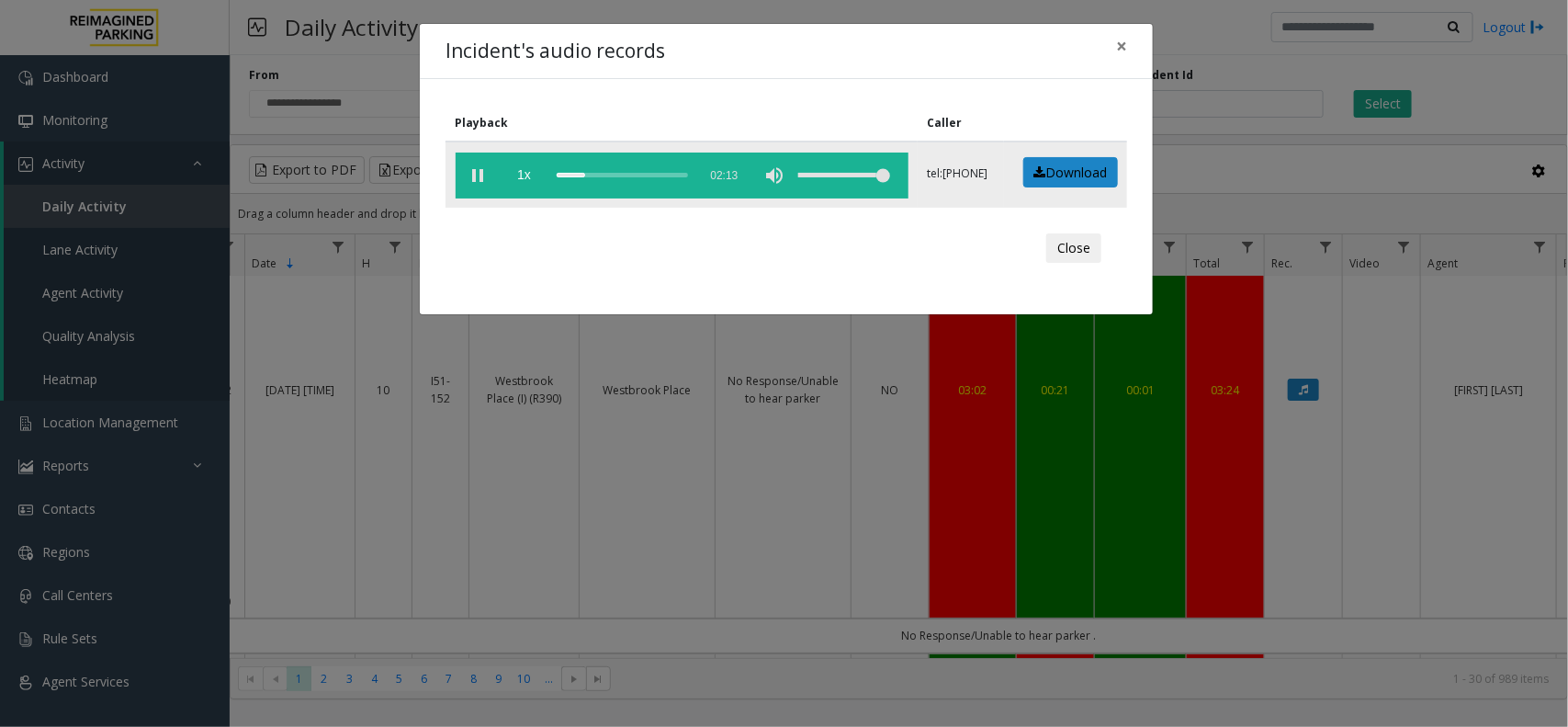 drag, startPoint x: 548, startPoint y: 165, endPoint x: 556, endPoint y: 189, distance: 25.298221 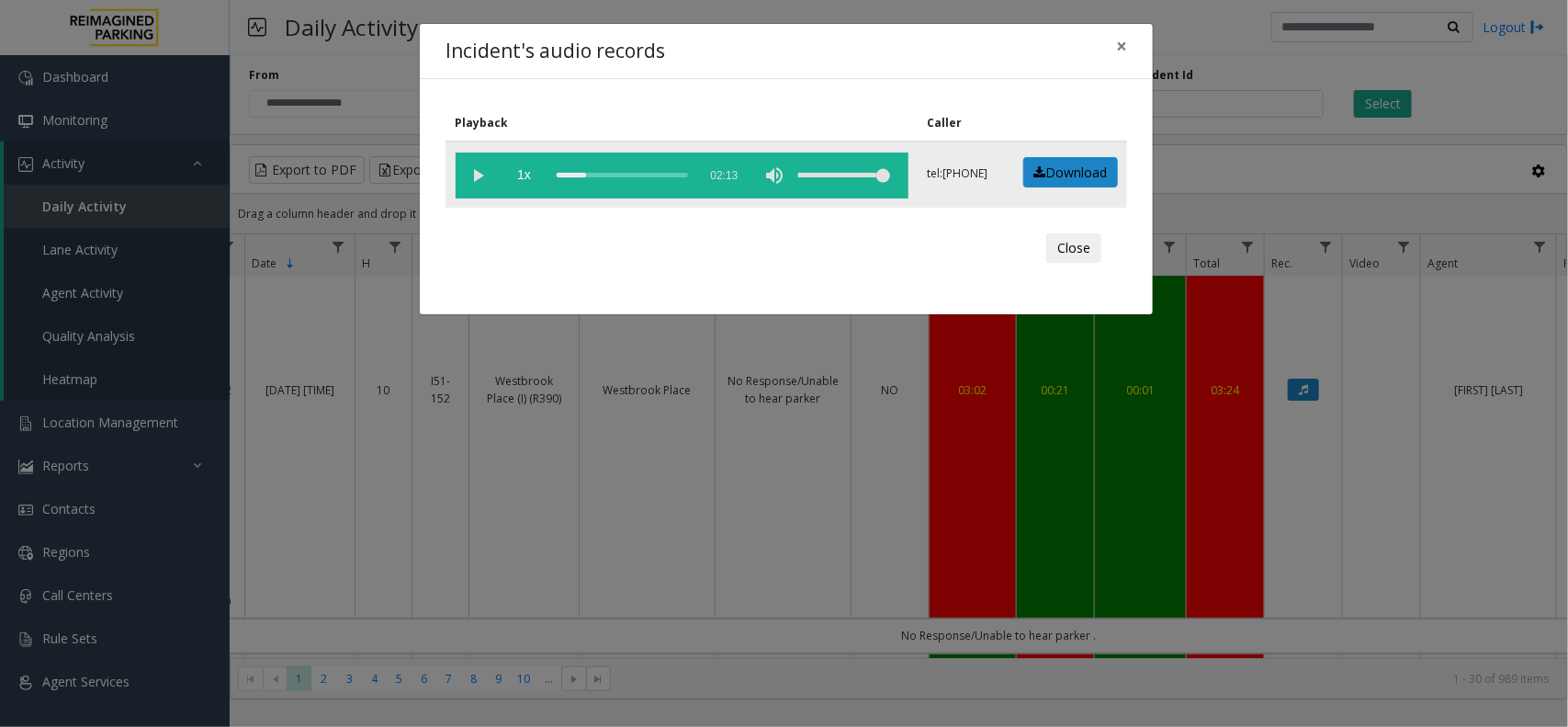 click 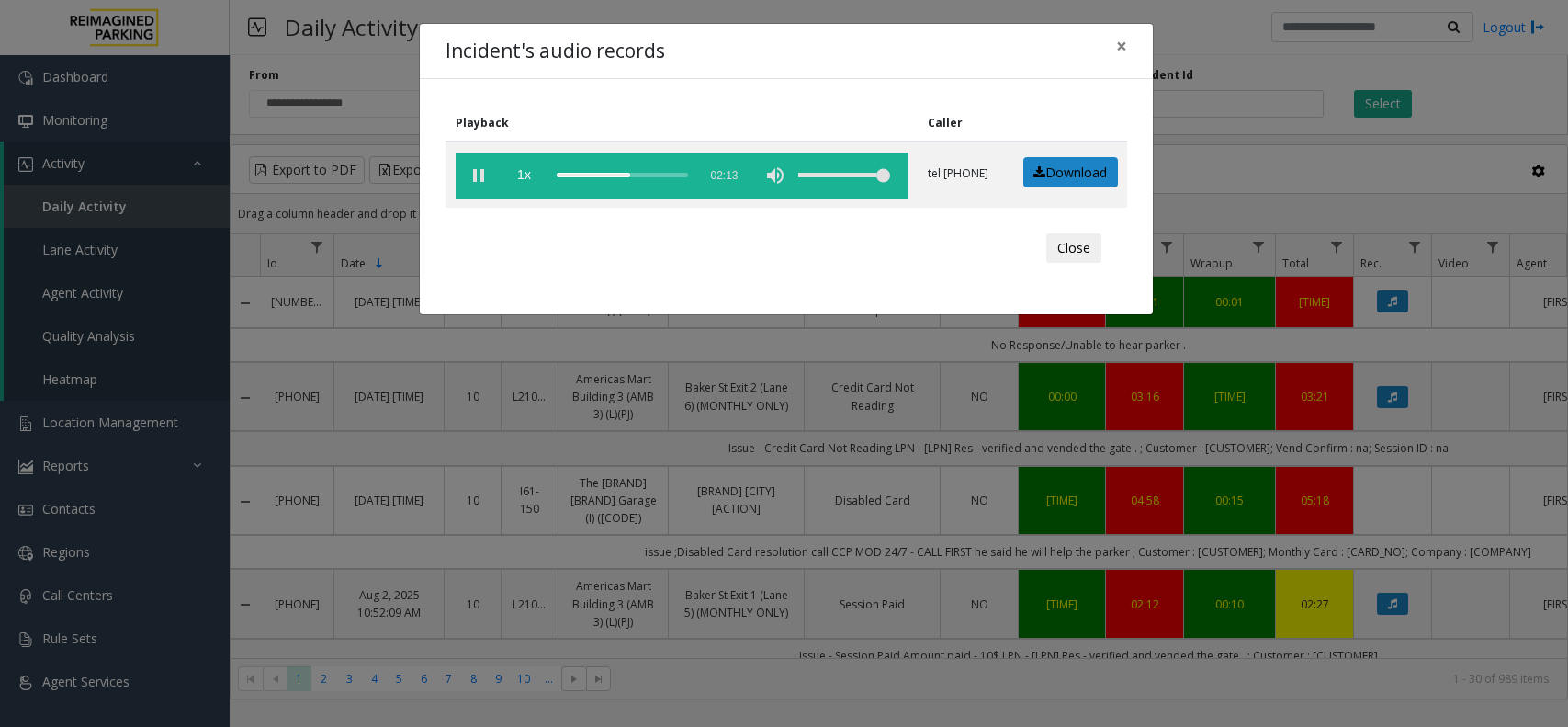 scroll, scrollTop: 0, scrollLeft: 0, axis: both 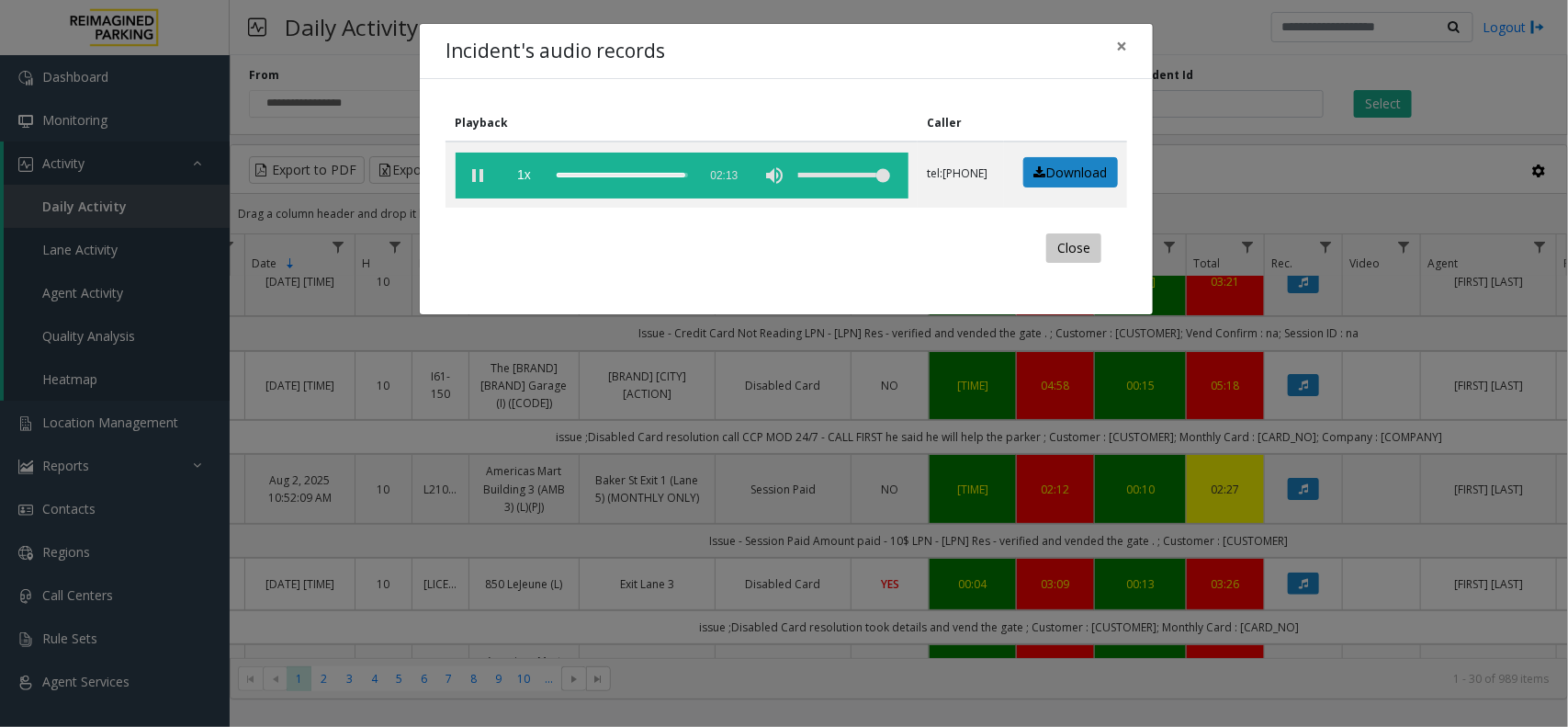 click on "Close" 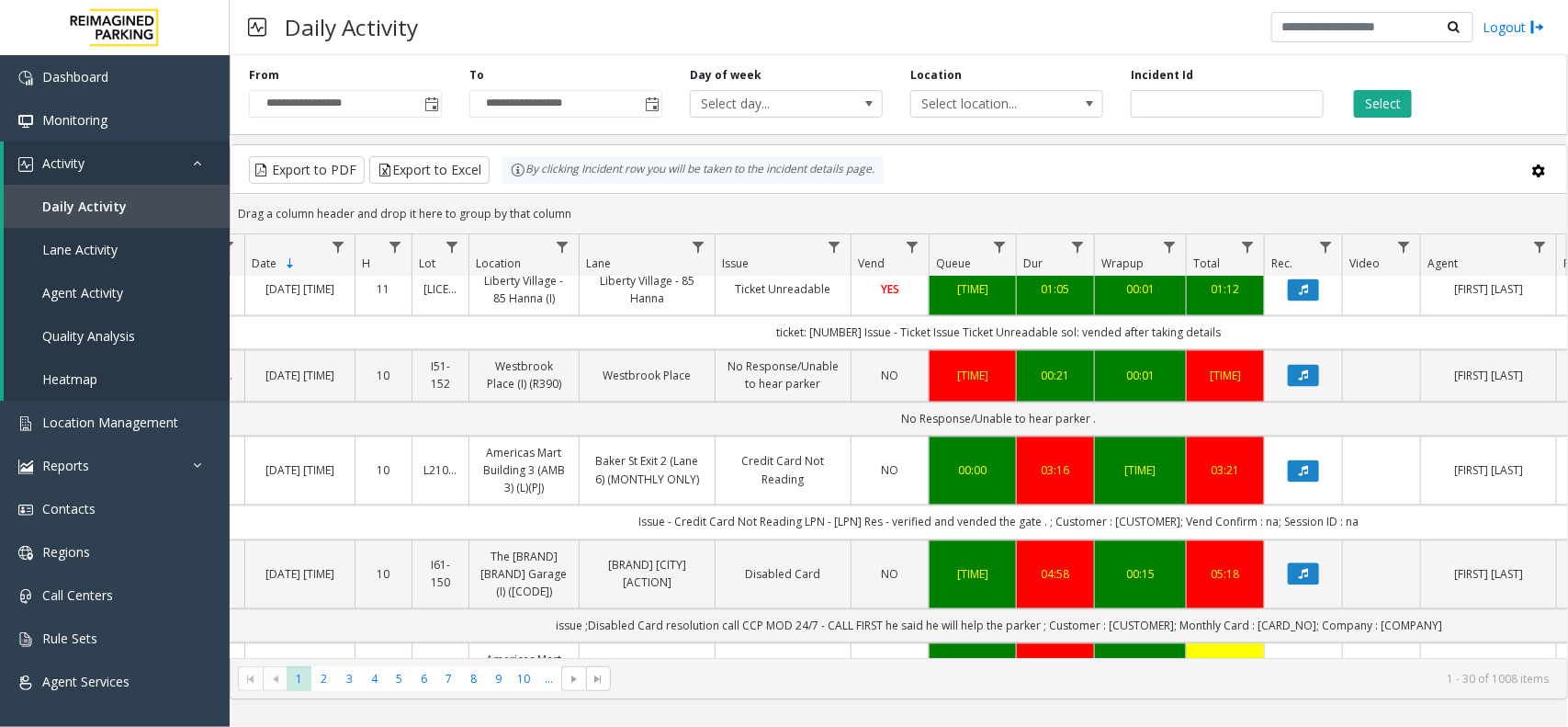 scroll, scrollTop: 1723, scrollLeft: 89, axis: both 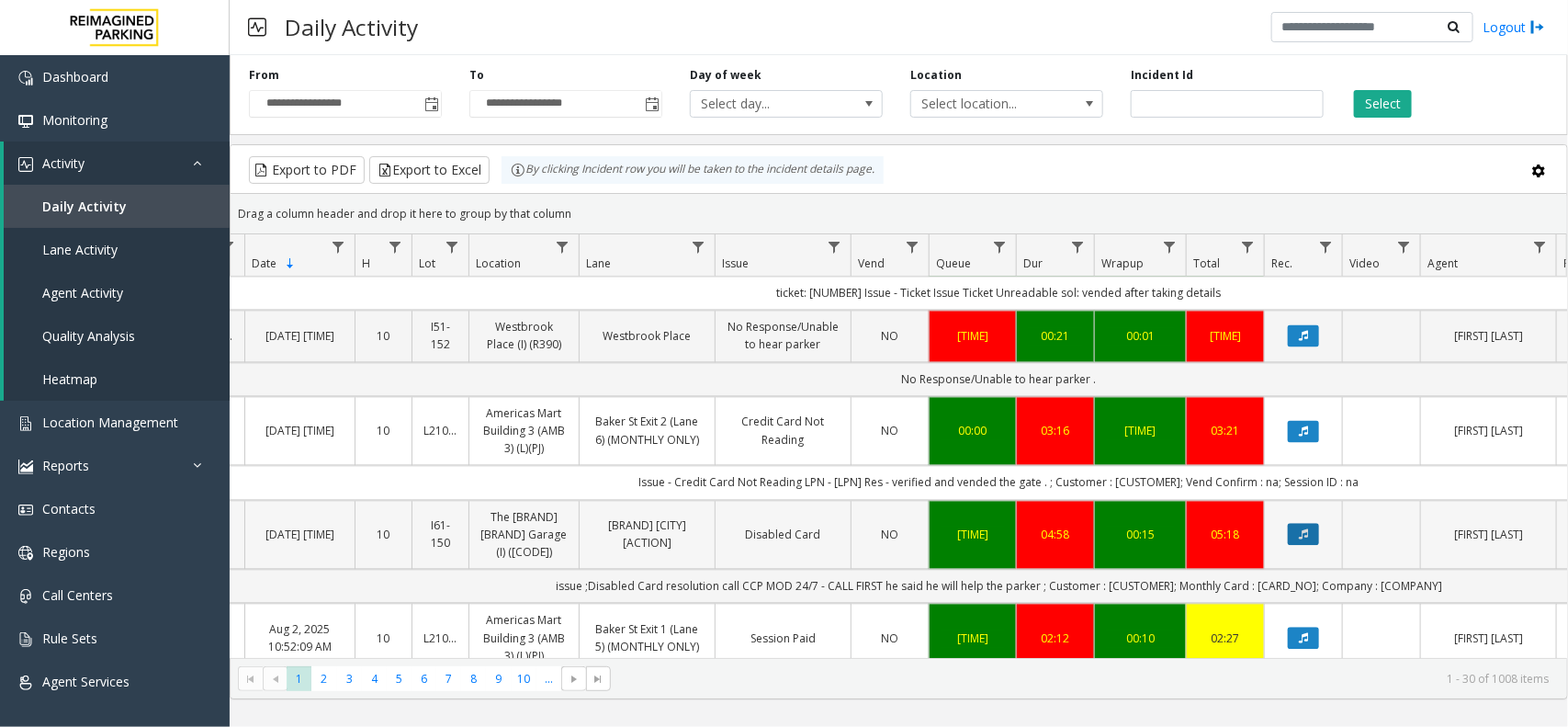 click 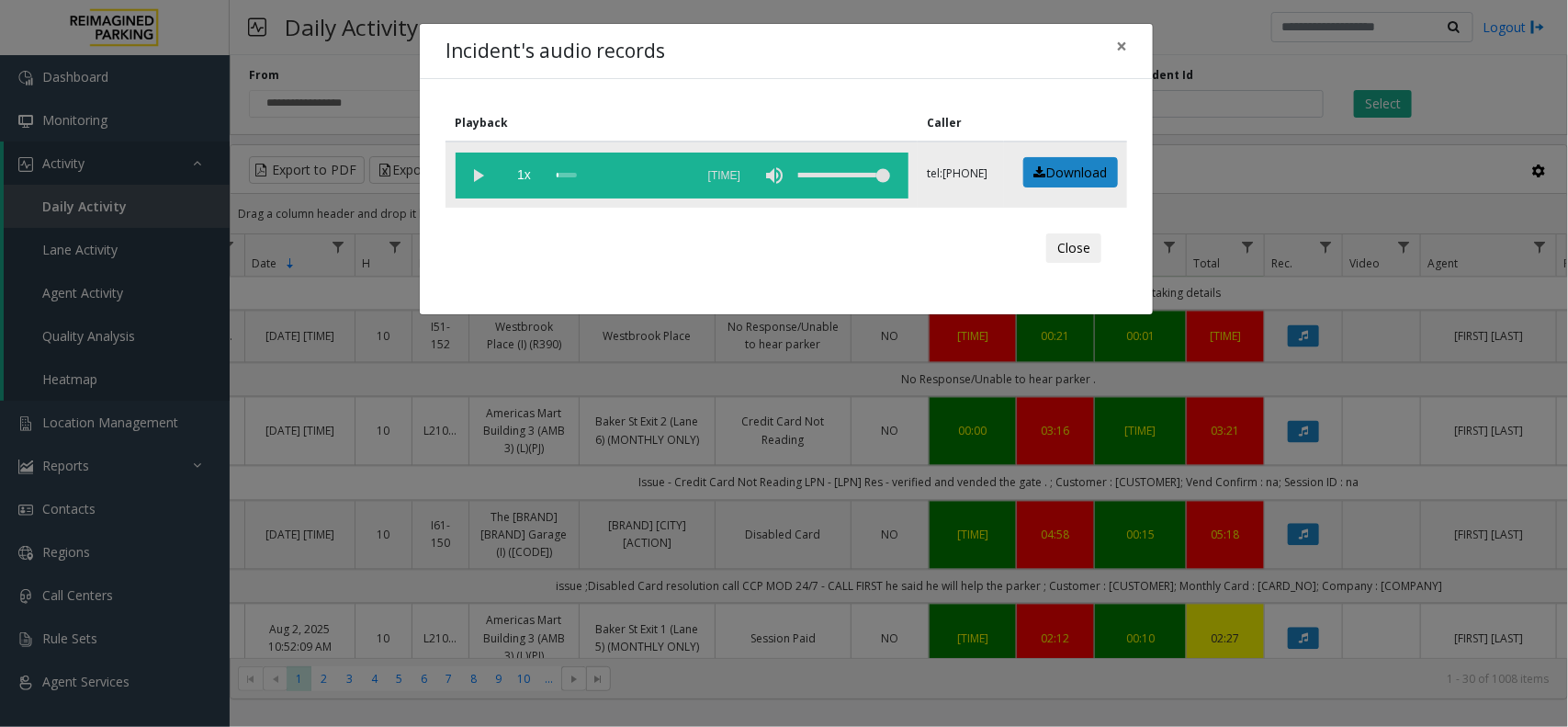 click 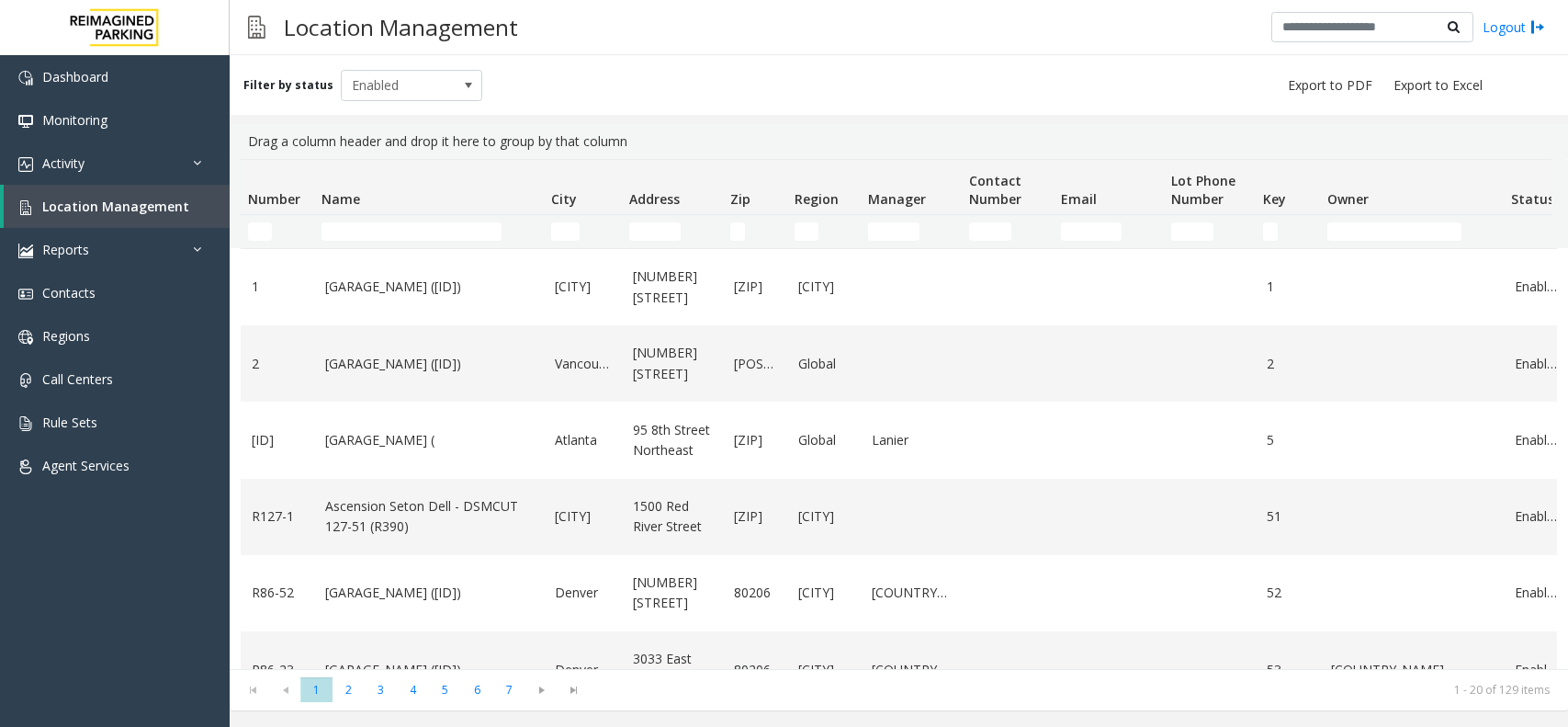 scroll, scrollTop: 0, scrollLeft: 0, axis: both 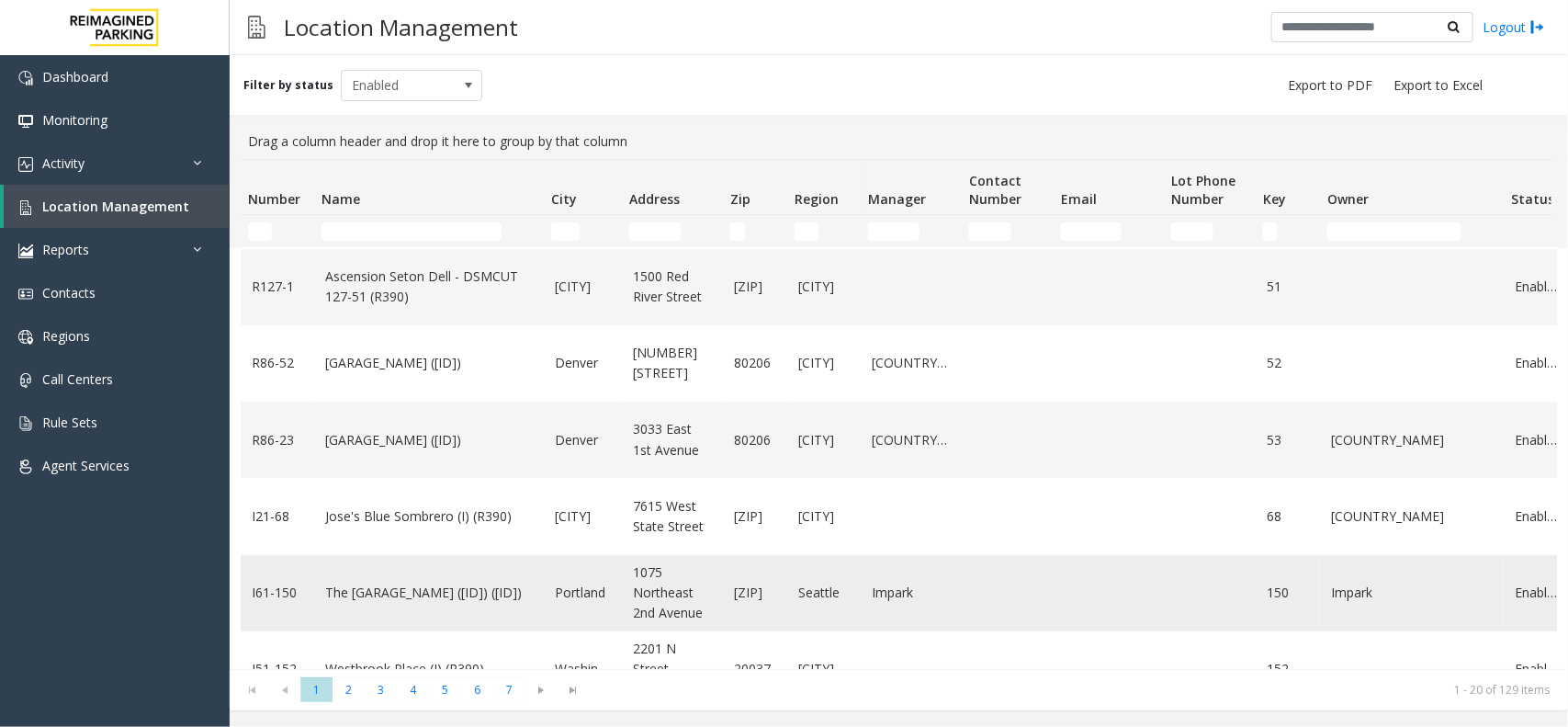 click on "The [GARAGE_NAME] ([ID]) ([ID])" 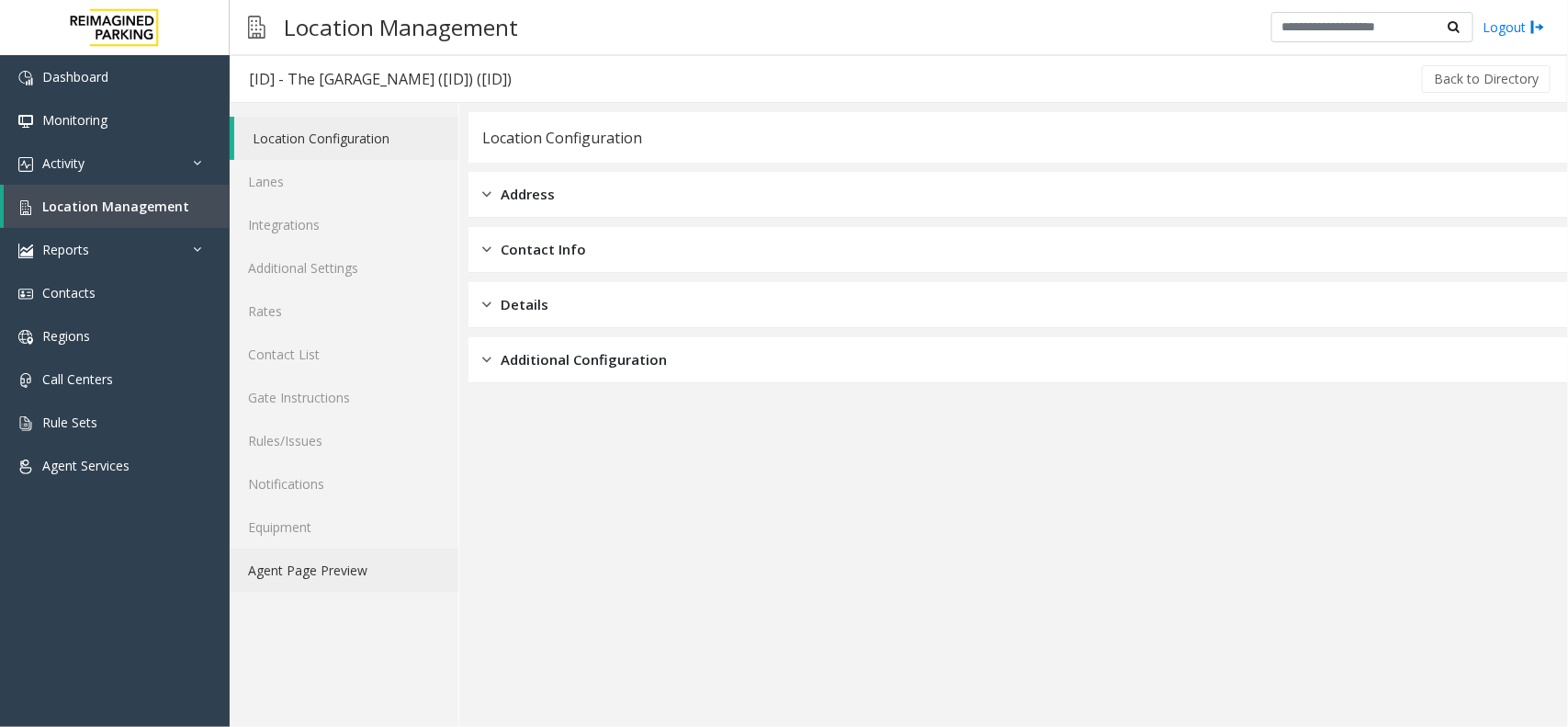 click on "Agent Page Preview" 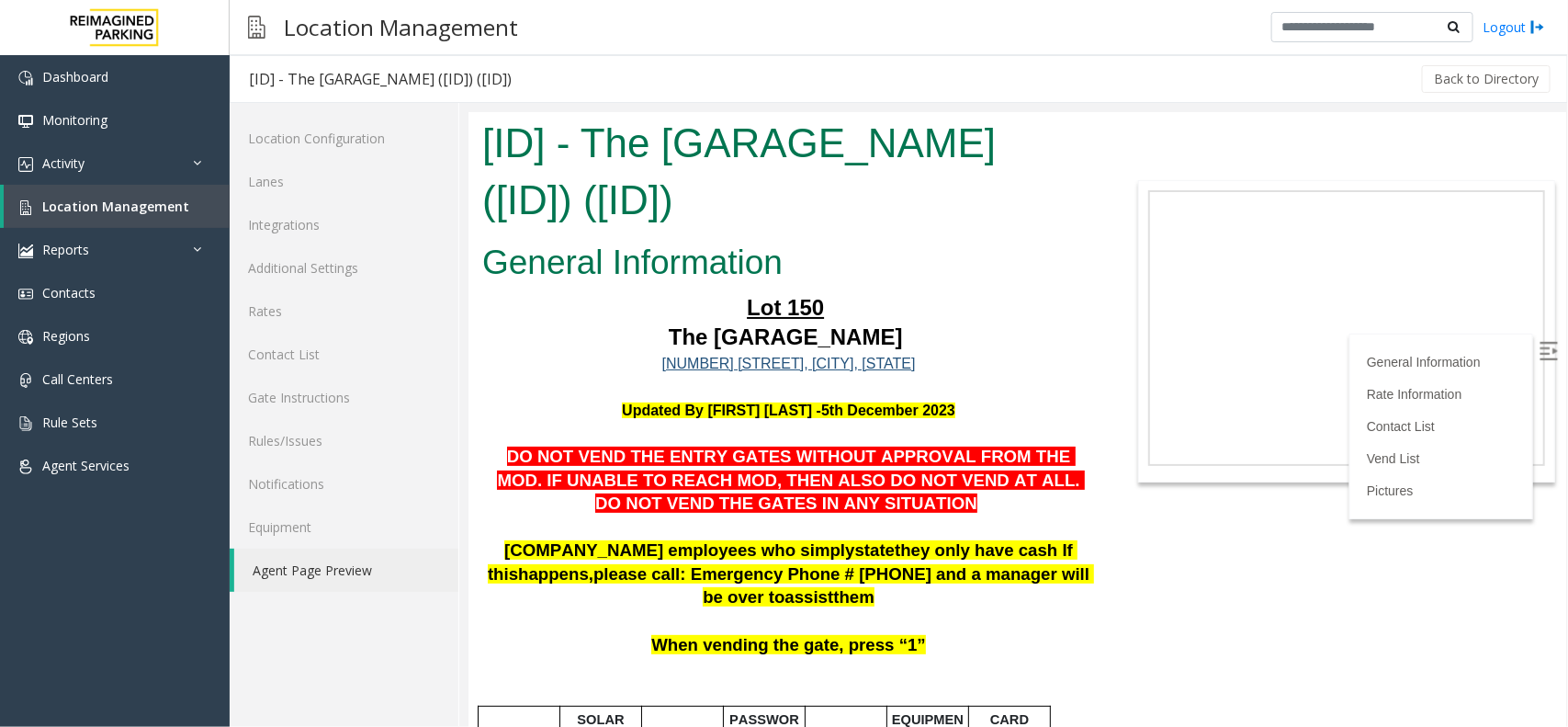 scroll, scrollTop: 0, scrollLeft: 0, axis: both 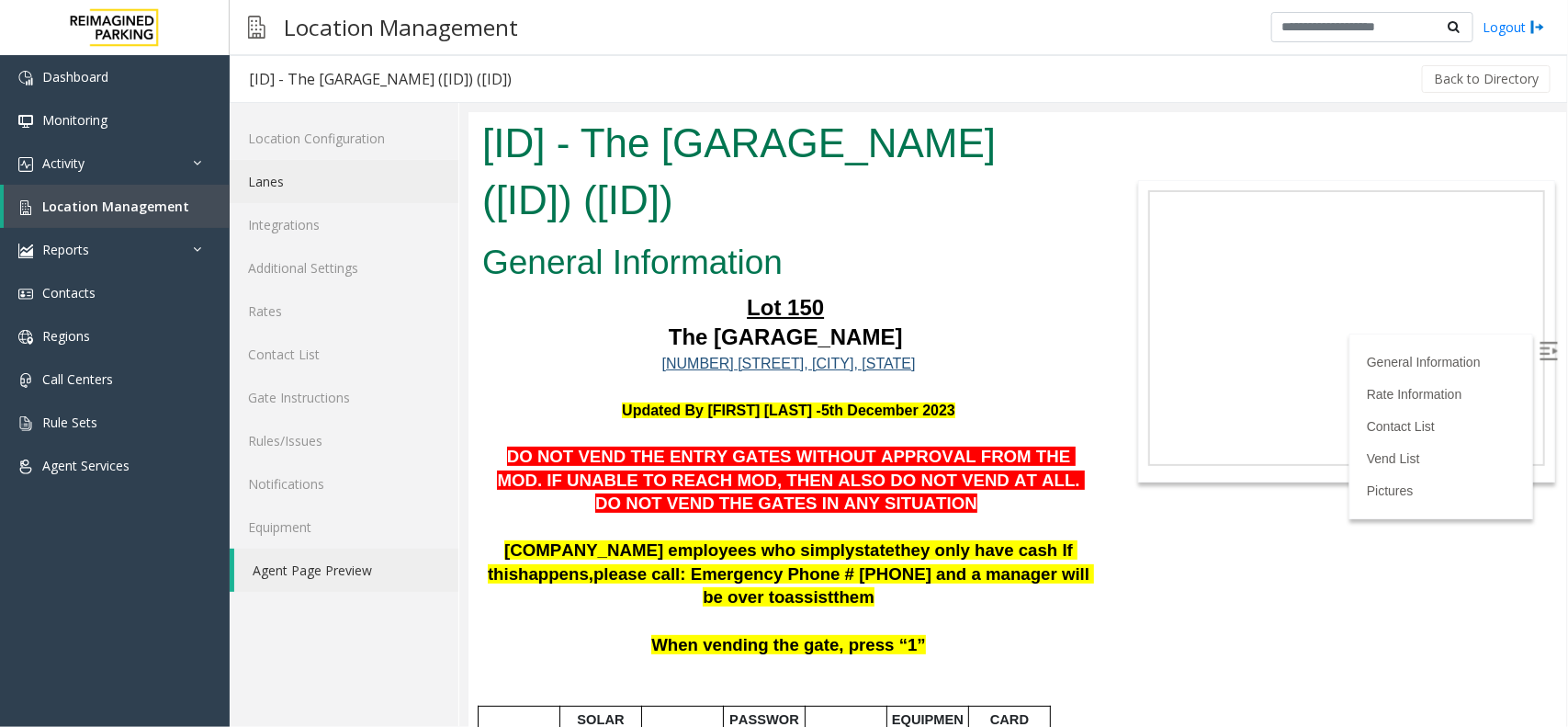 click on "Lanes" 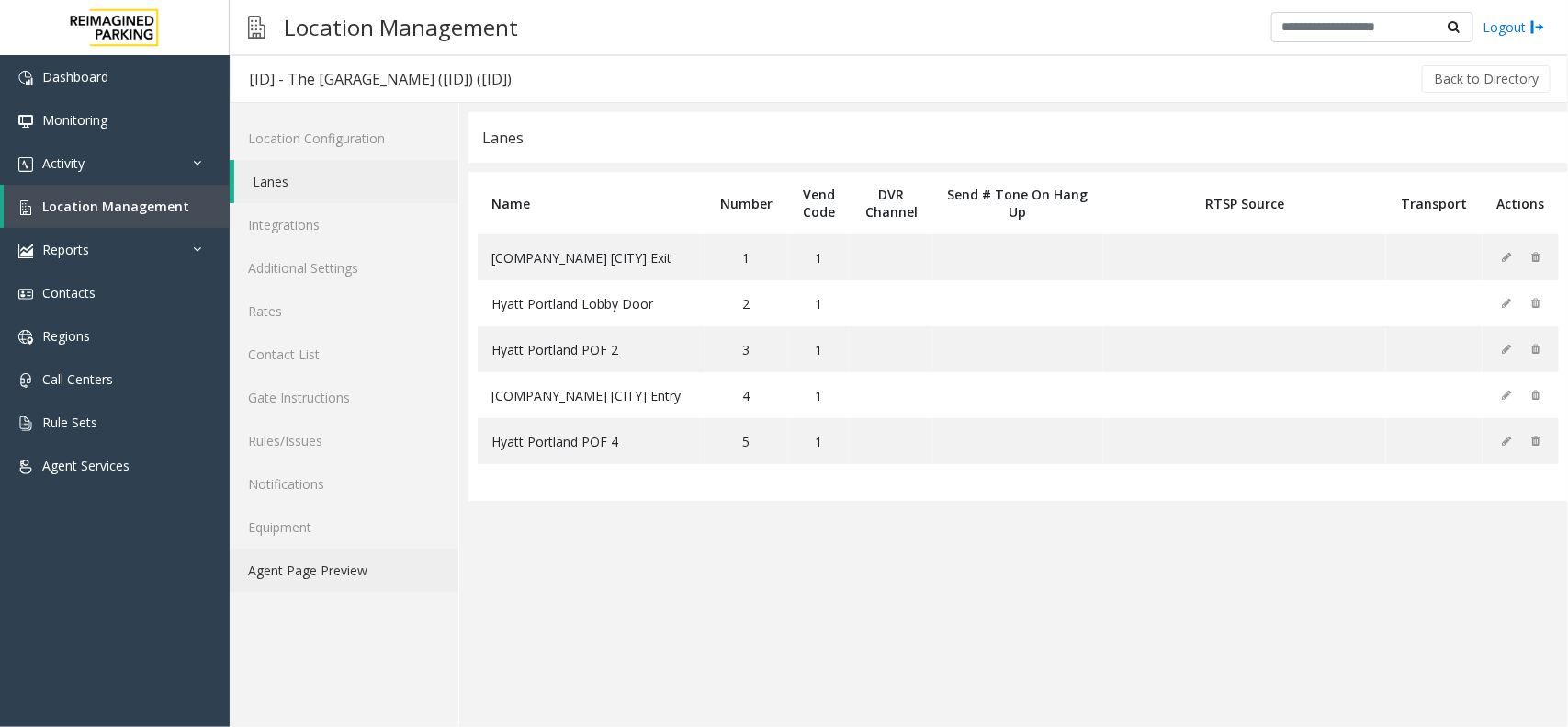 click on "Agent Page Preview" 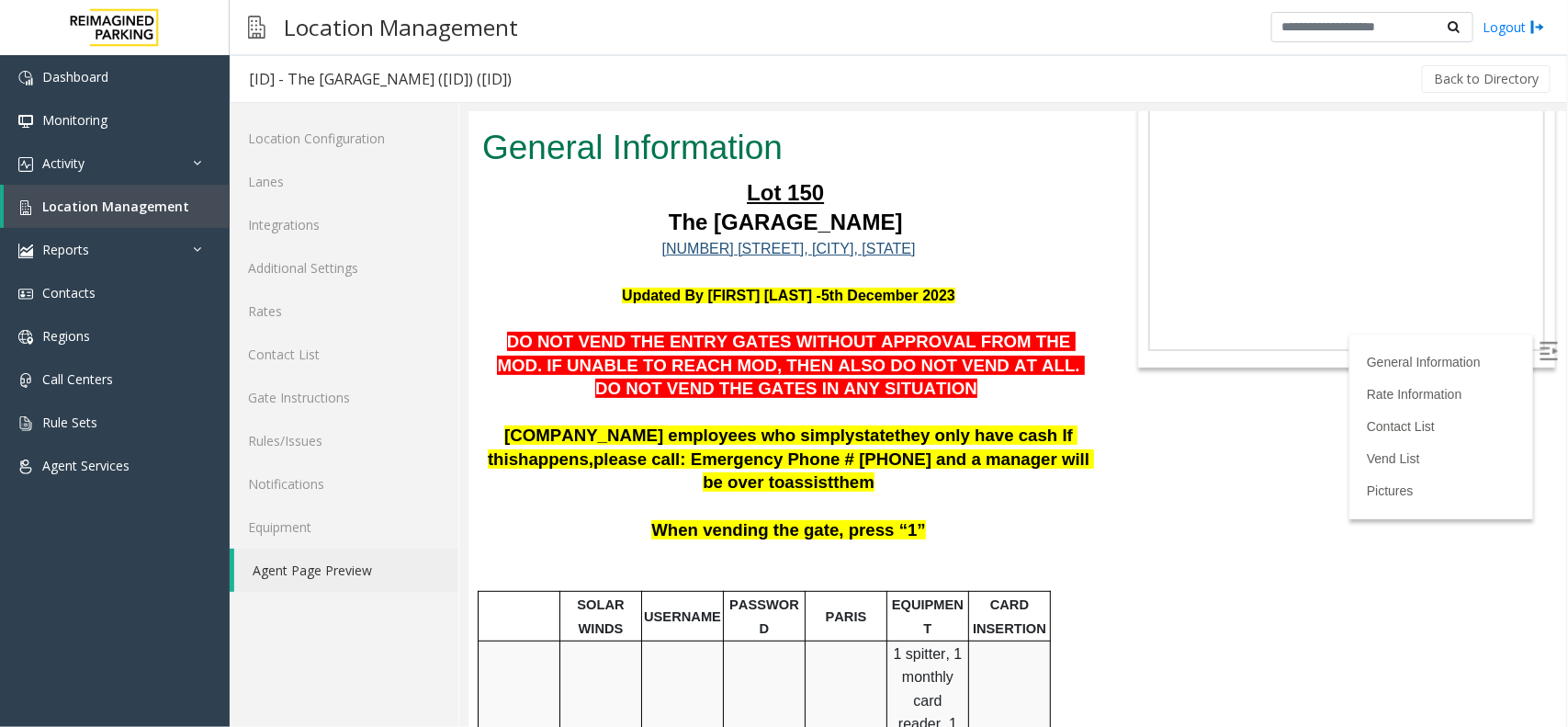 scroll, scrollTop: 230, scrollLeft: 0, axis: vertical 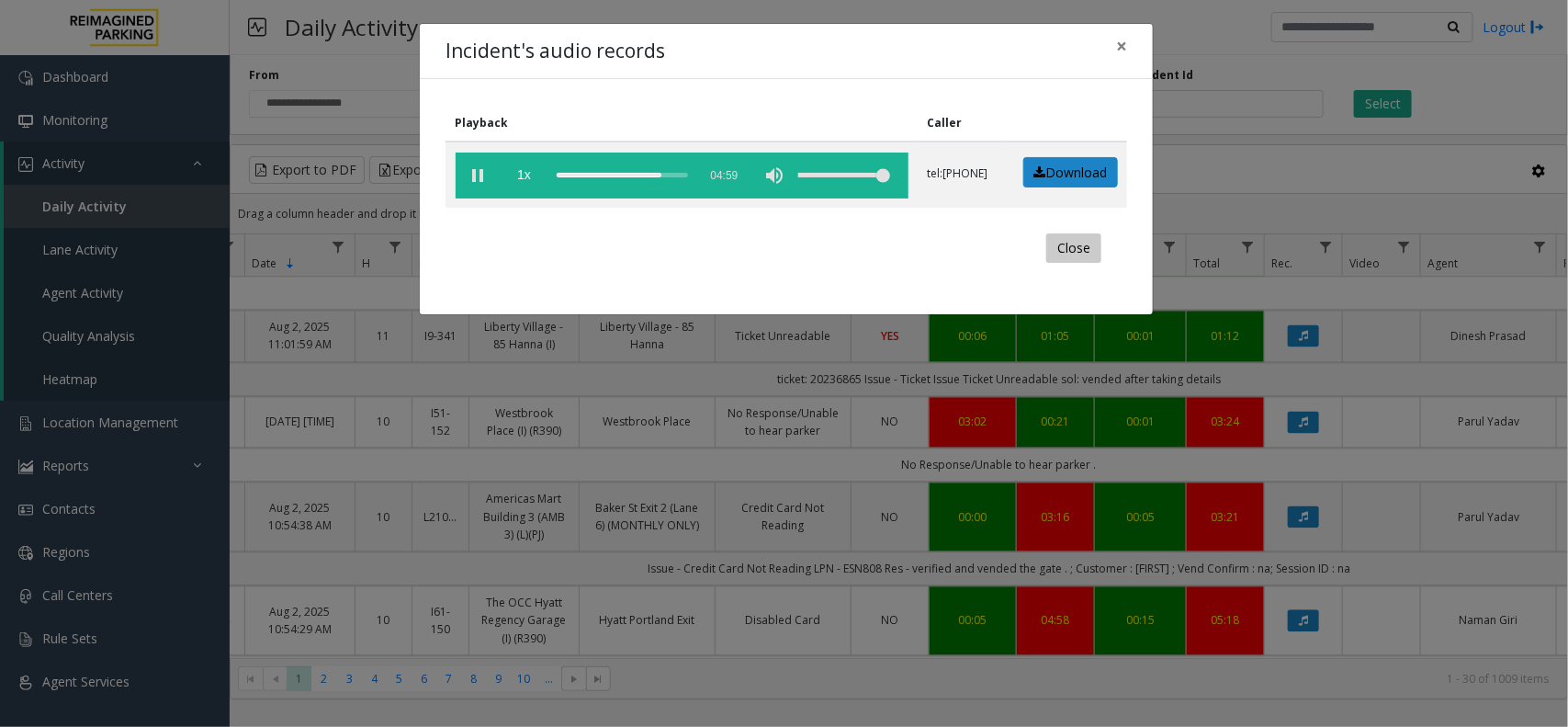 click on "Close" 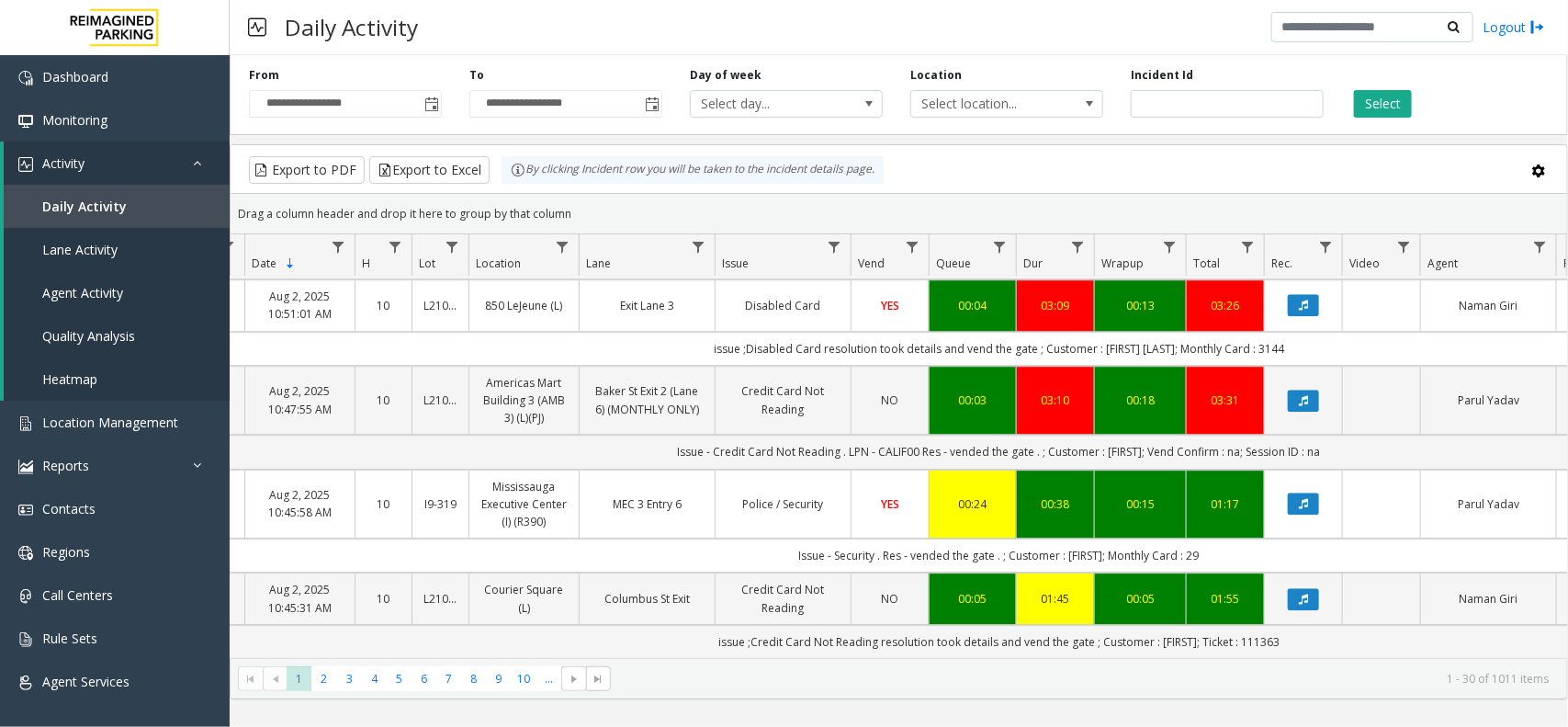 scroll, scrollTop: 2454, scrollLeft: 89, axis: both 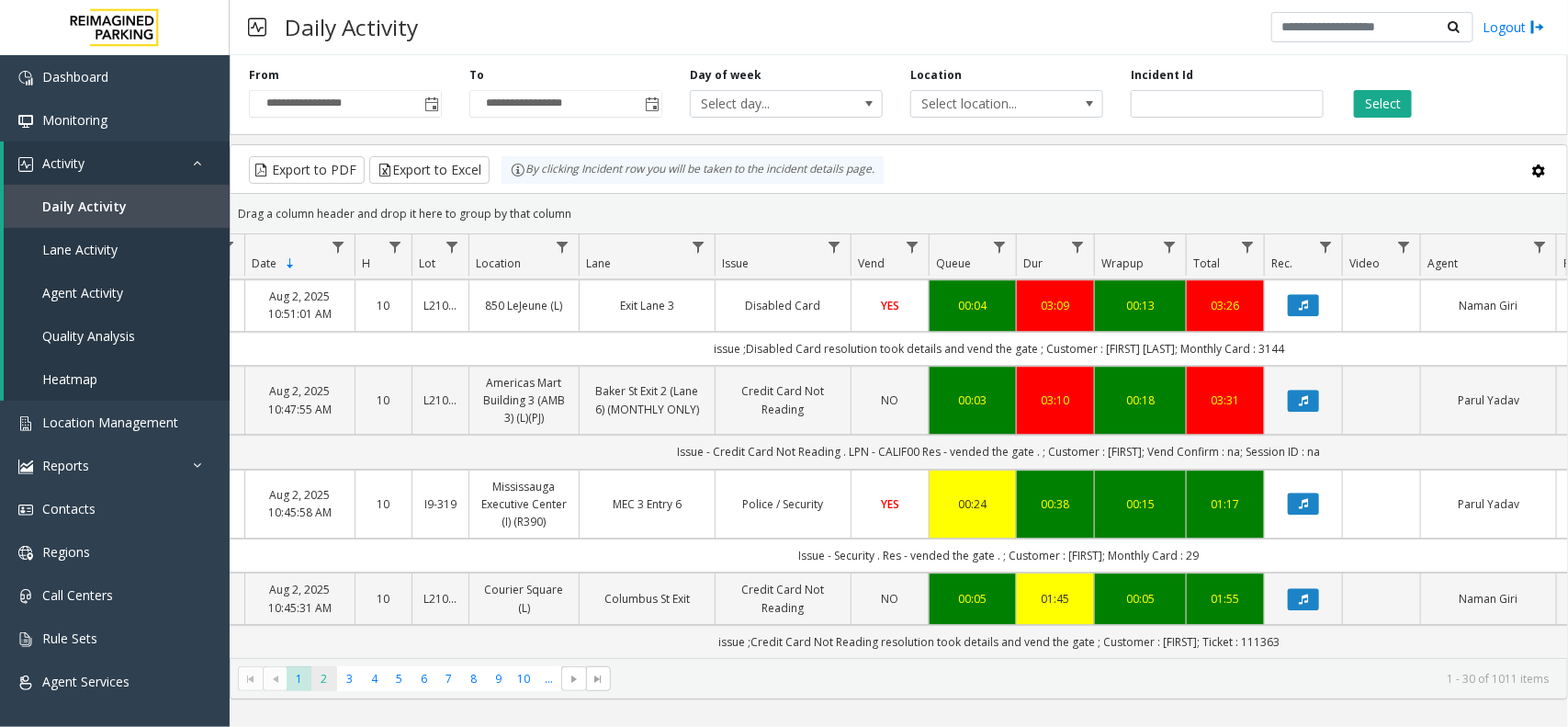 click on "2" 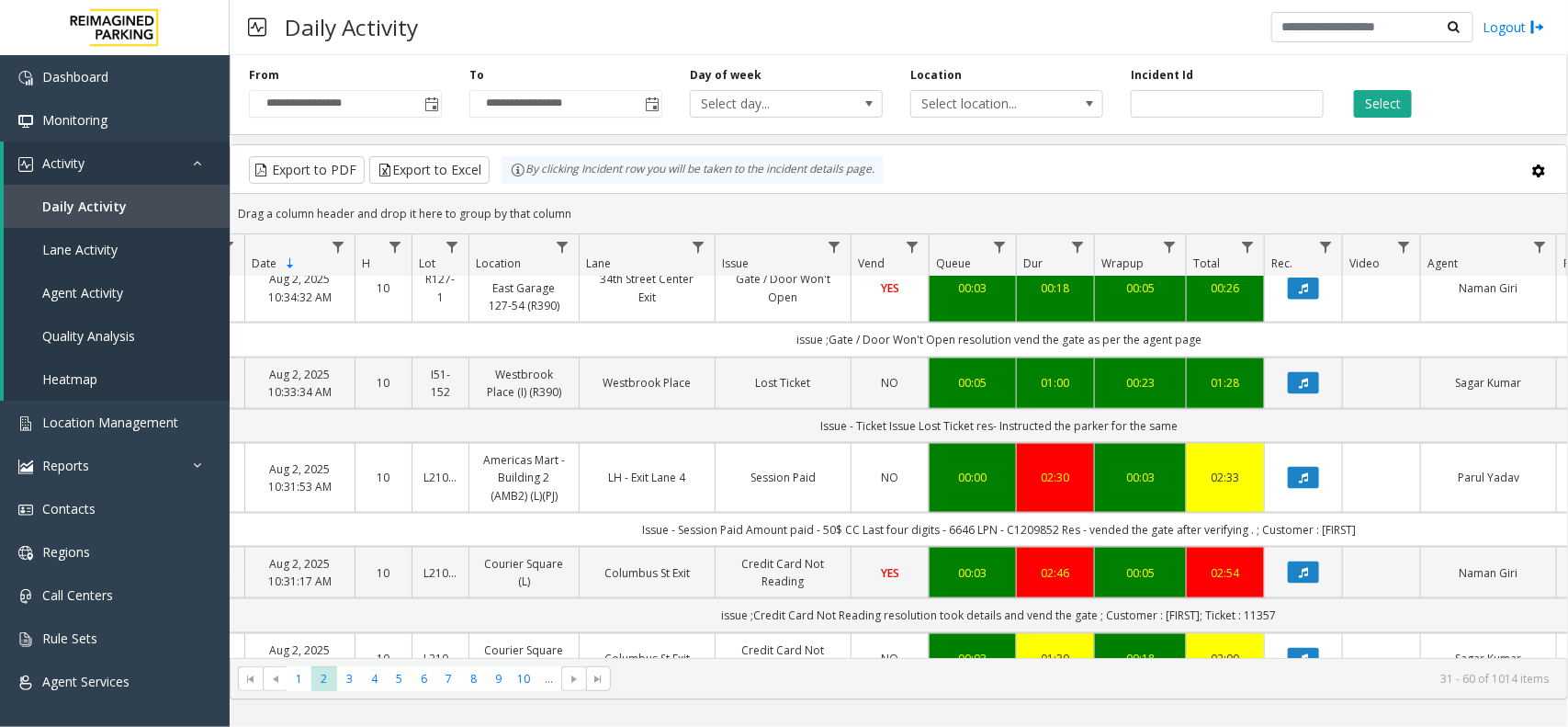 scroll, scrollTop: 1149, scrollLeft: 89, axis: both 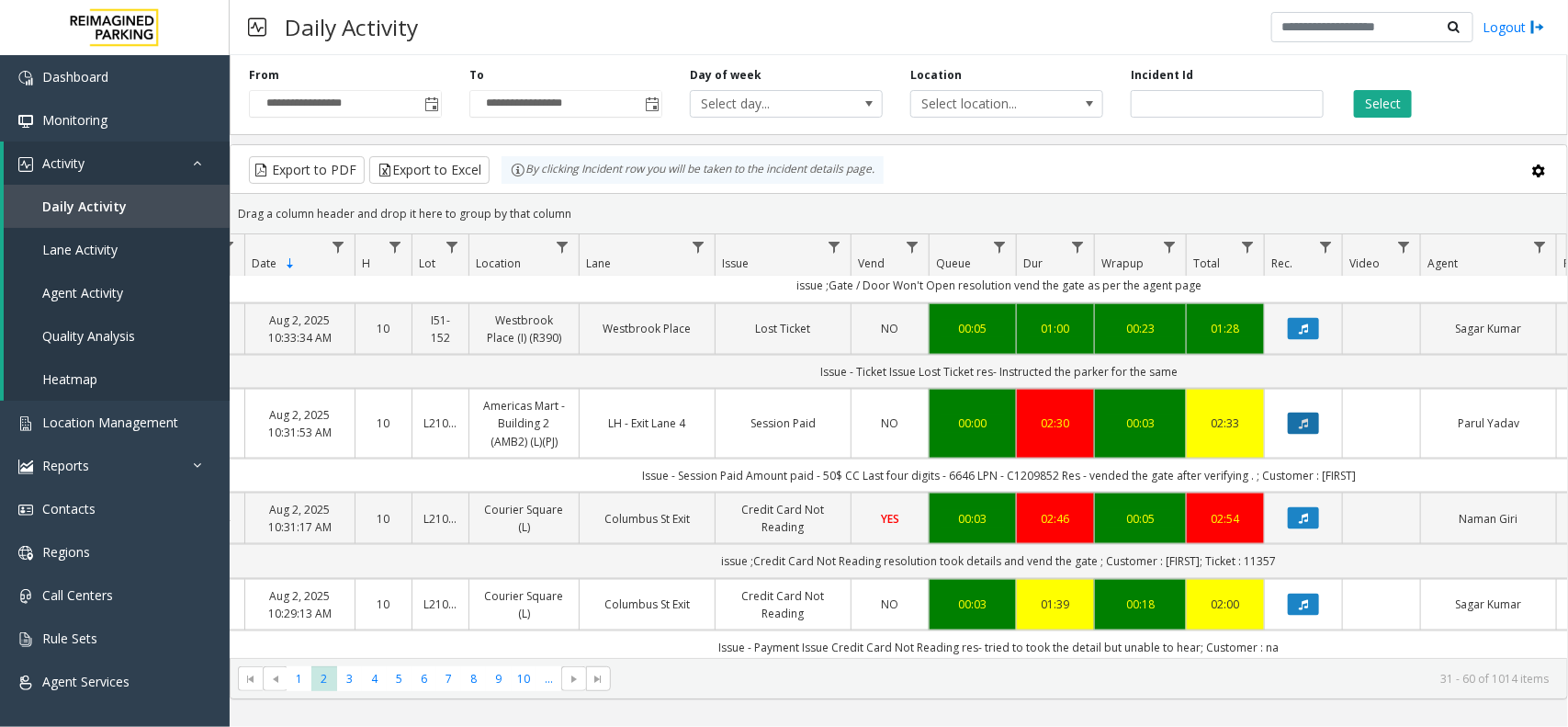 click 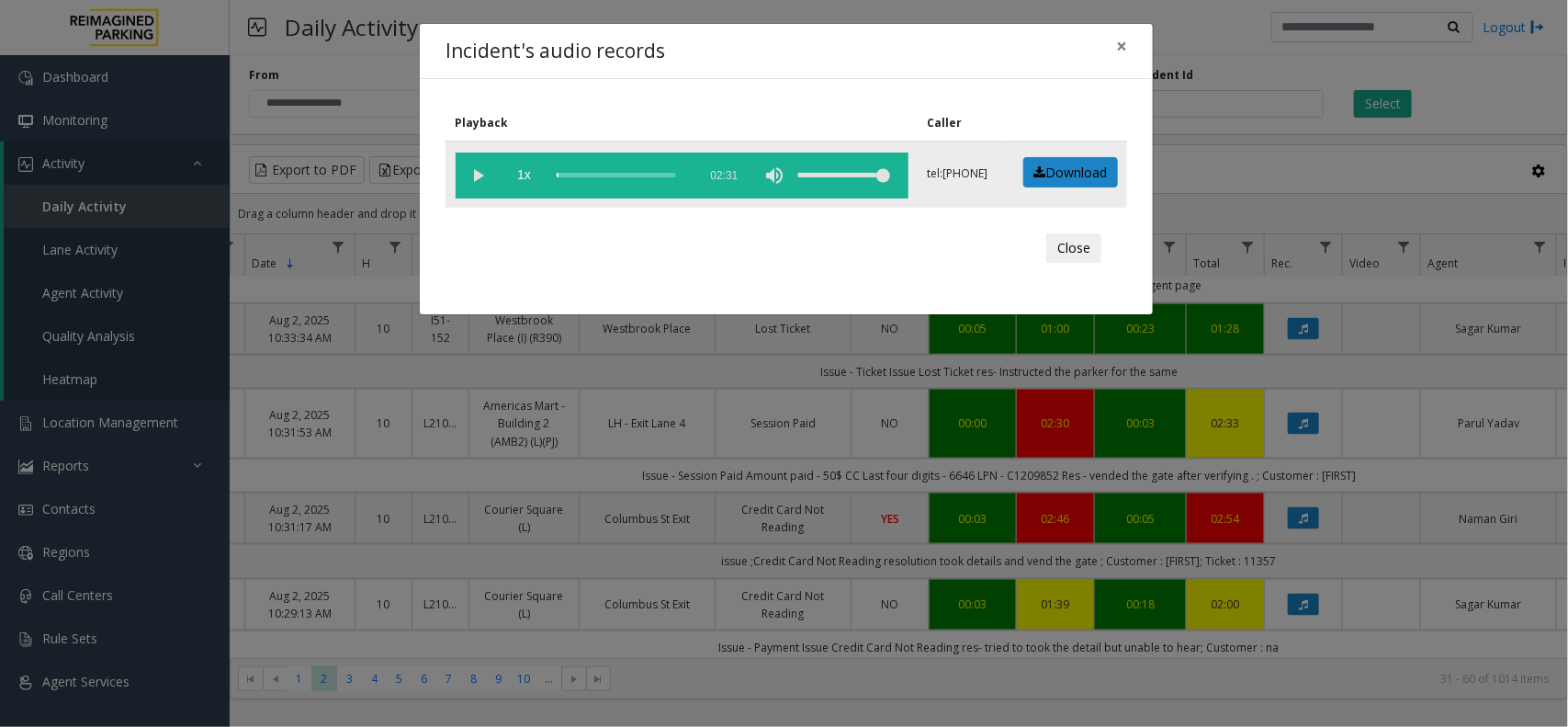 click 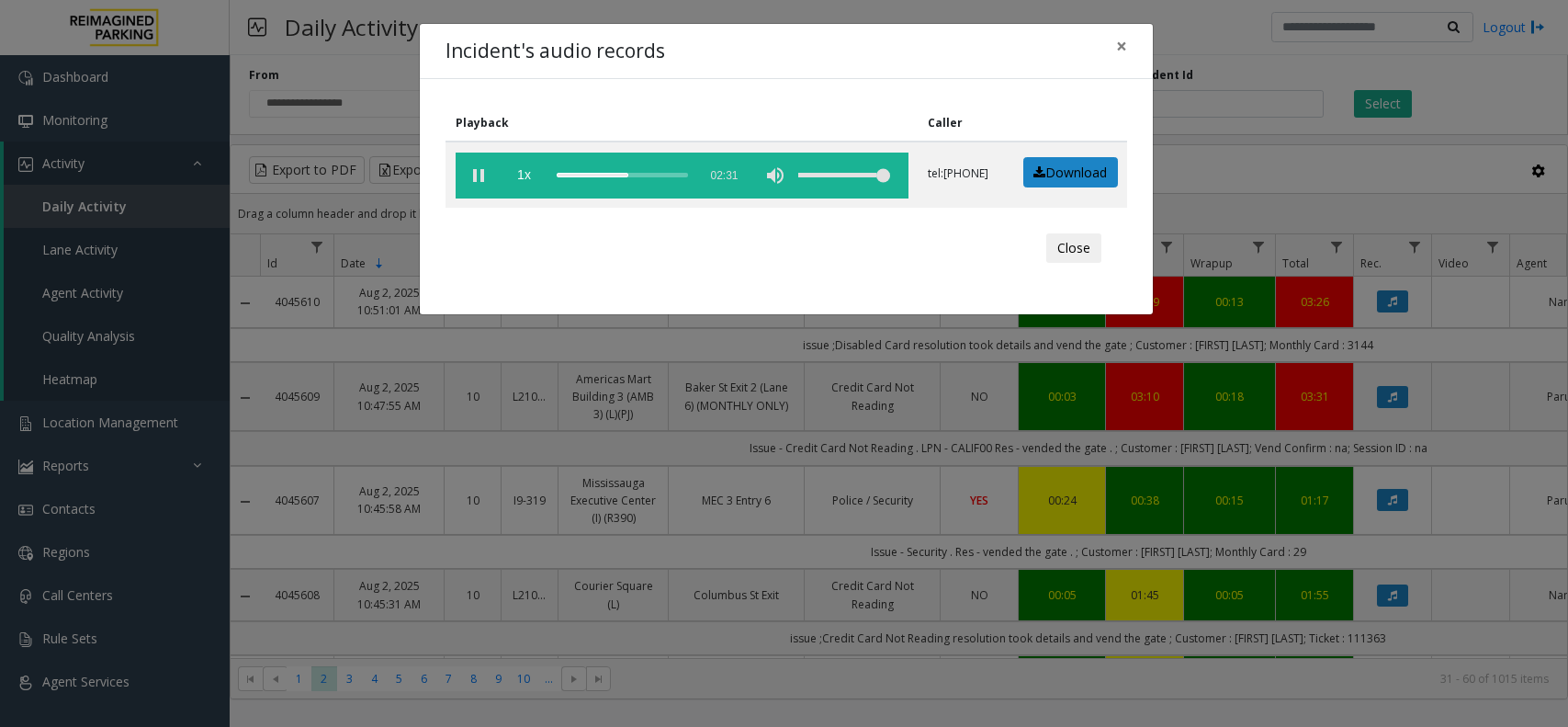 scroll, scrollTop: 0, scrollLeft: 0, axis: both 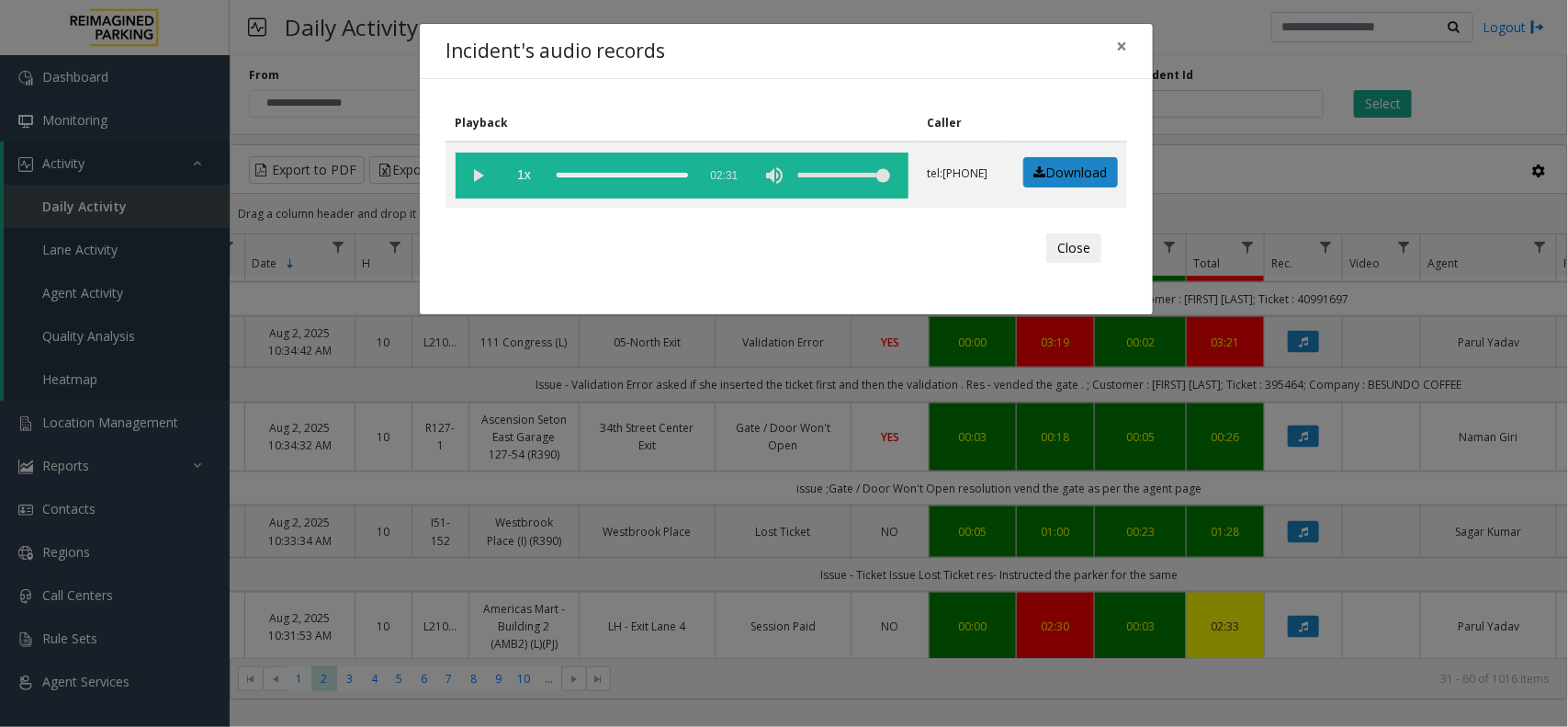 click on "Incident's audio records × Playback Caller  1x  02:31 tel:[PHONE]  Download  Close" 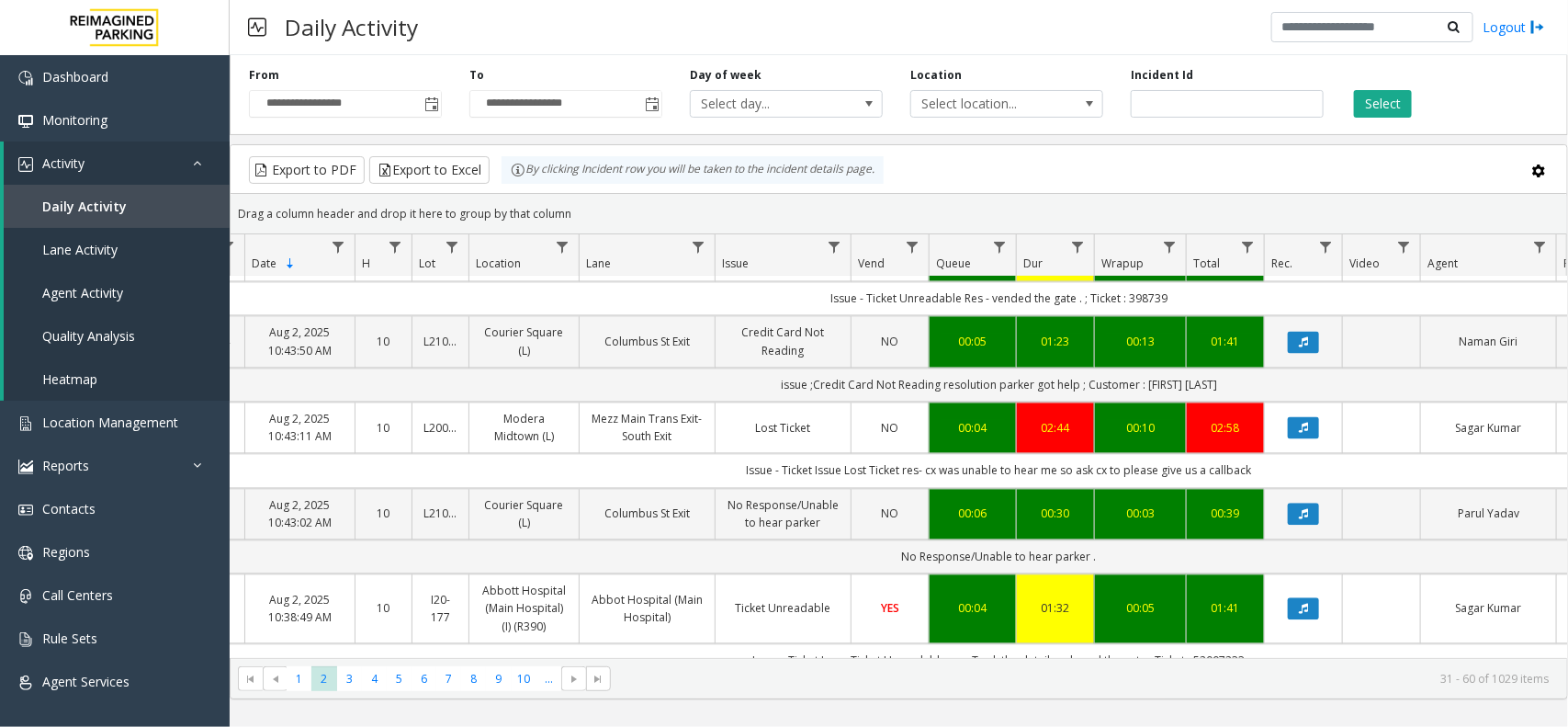 scroll, scrollTop: 1723, scrollLeft: 89, axis: both 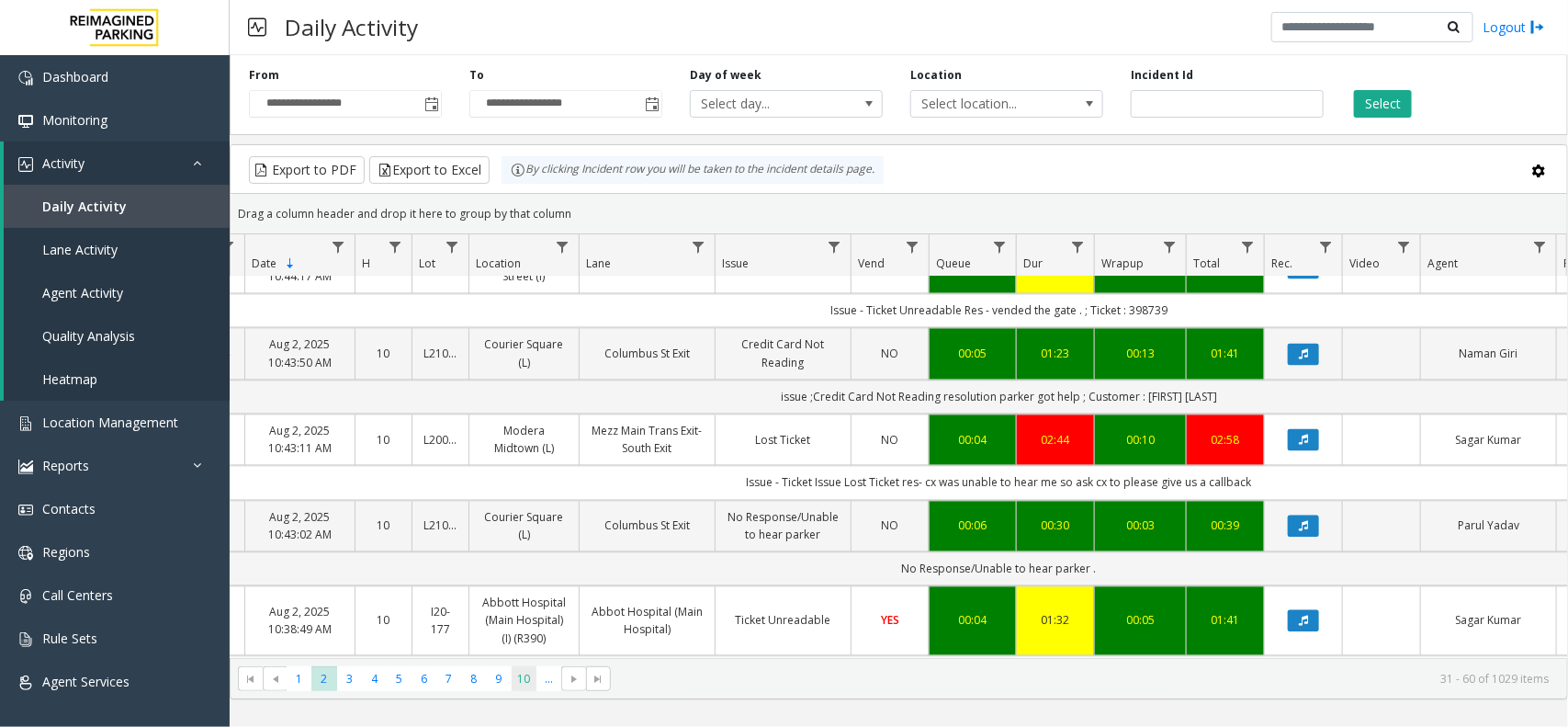 click on "10" 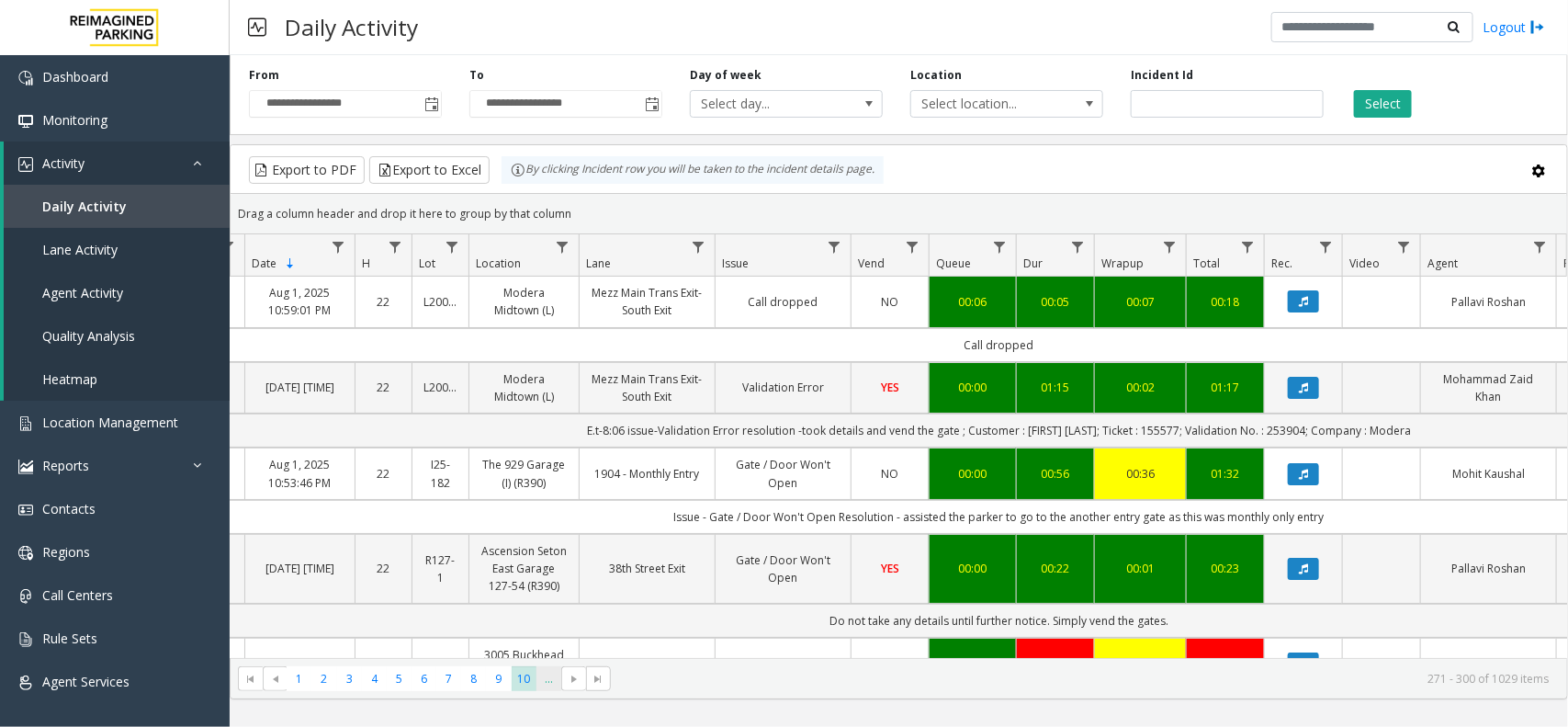 click on "..." 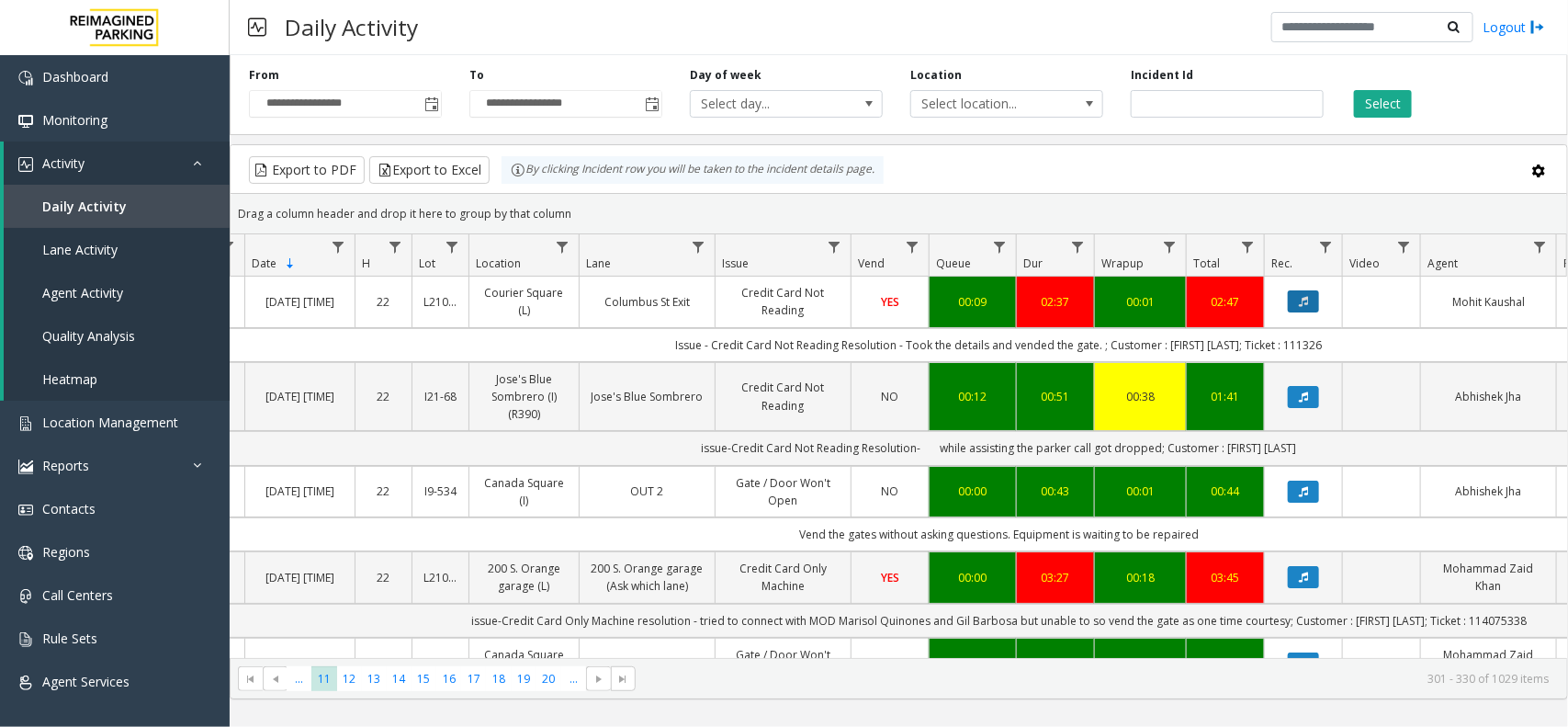 click 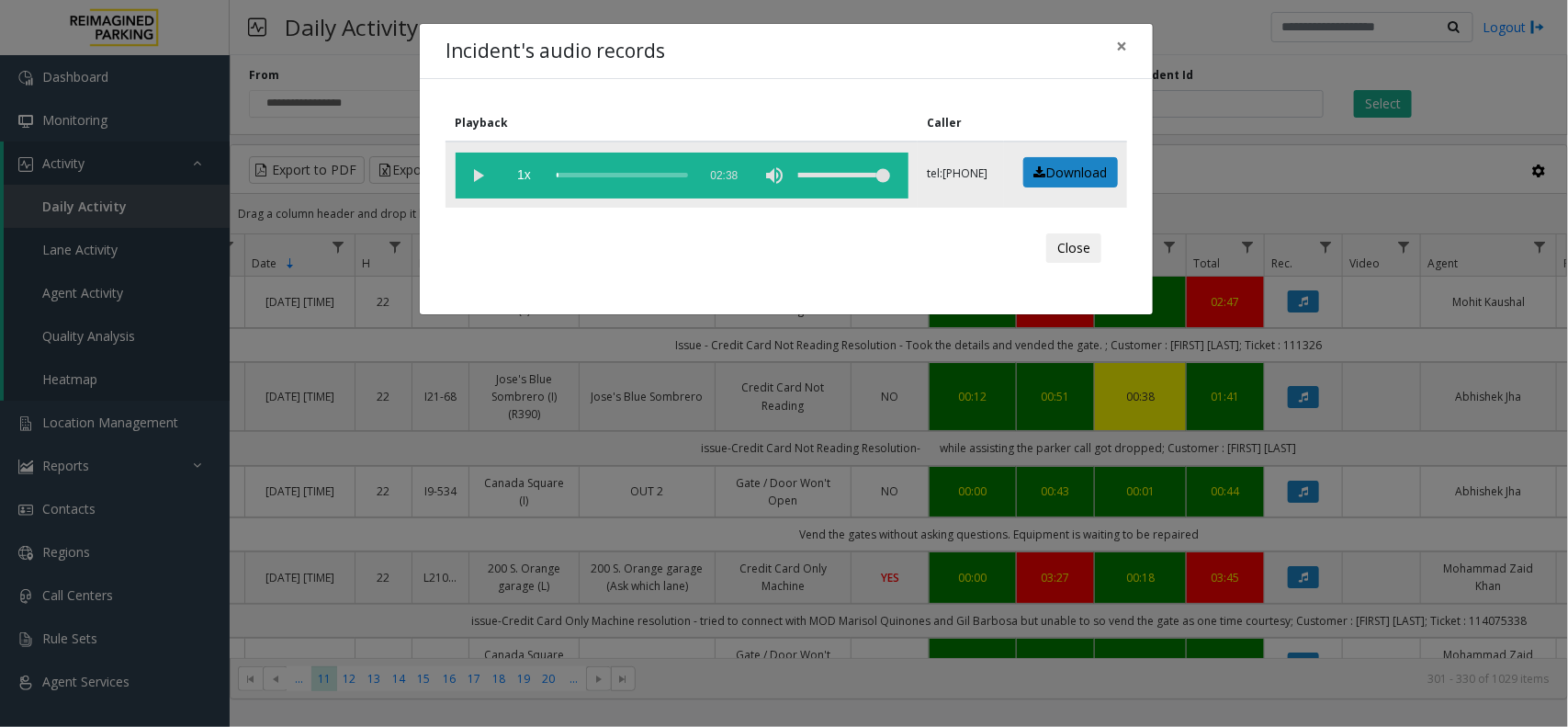 click 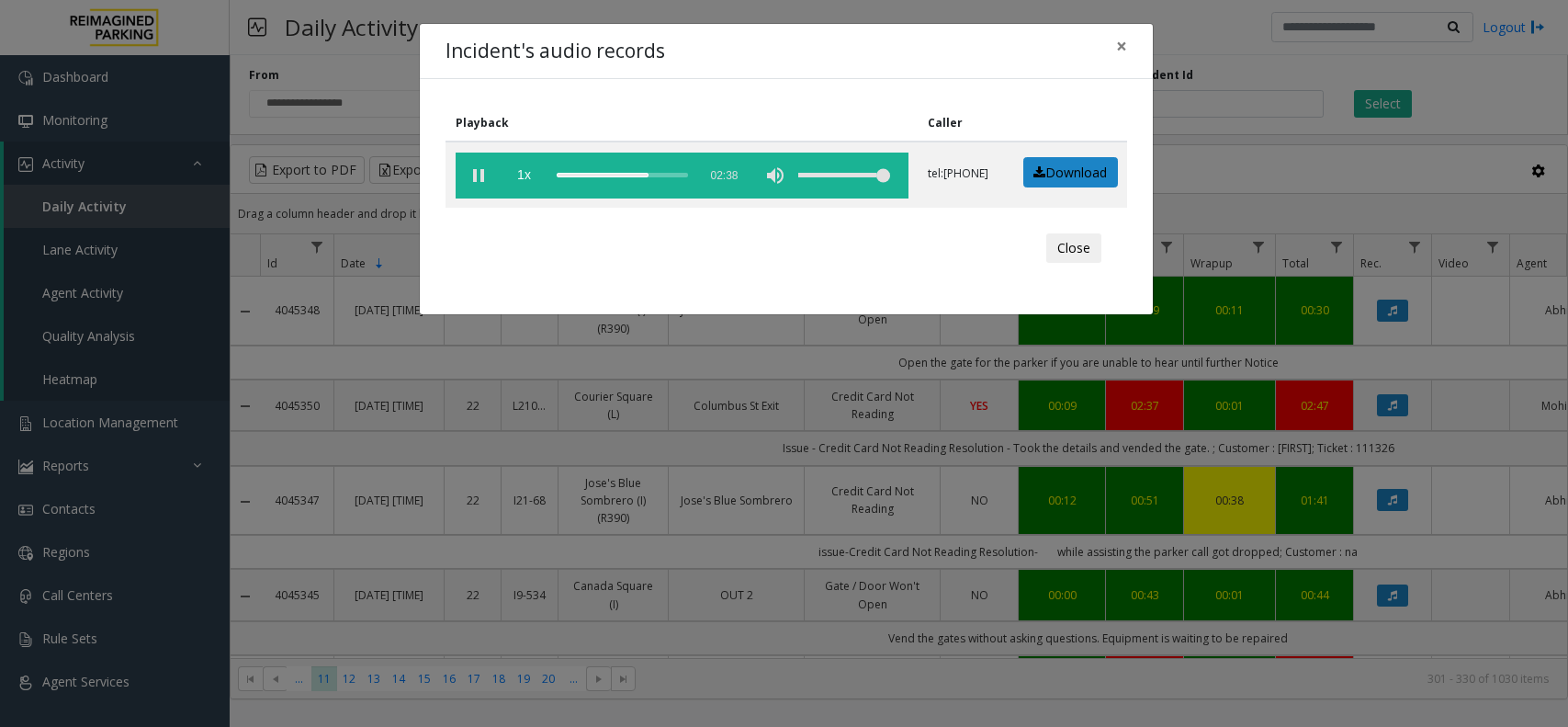 scroll, scrollTop: 0, scrollLeft: 0, axis: both 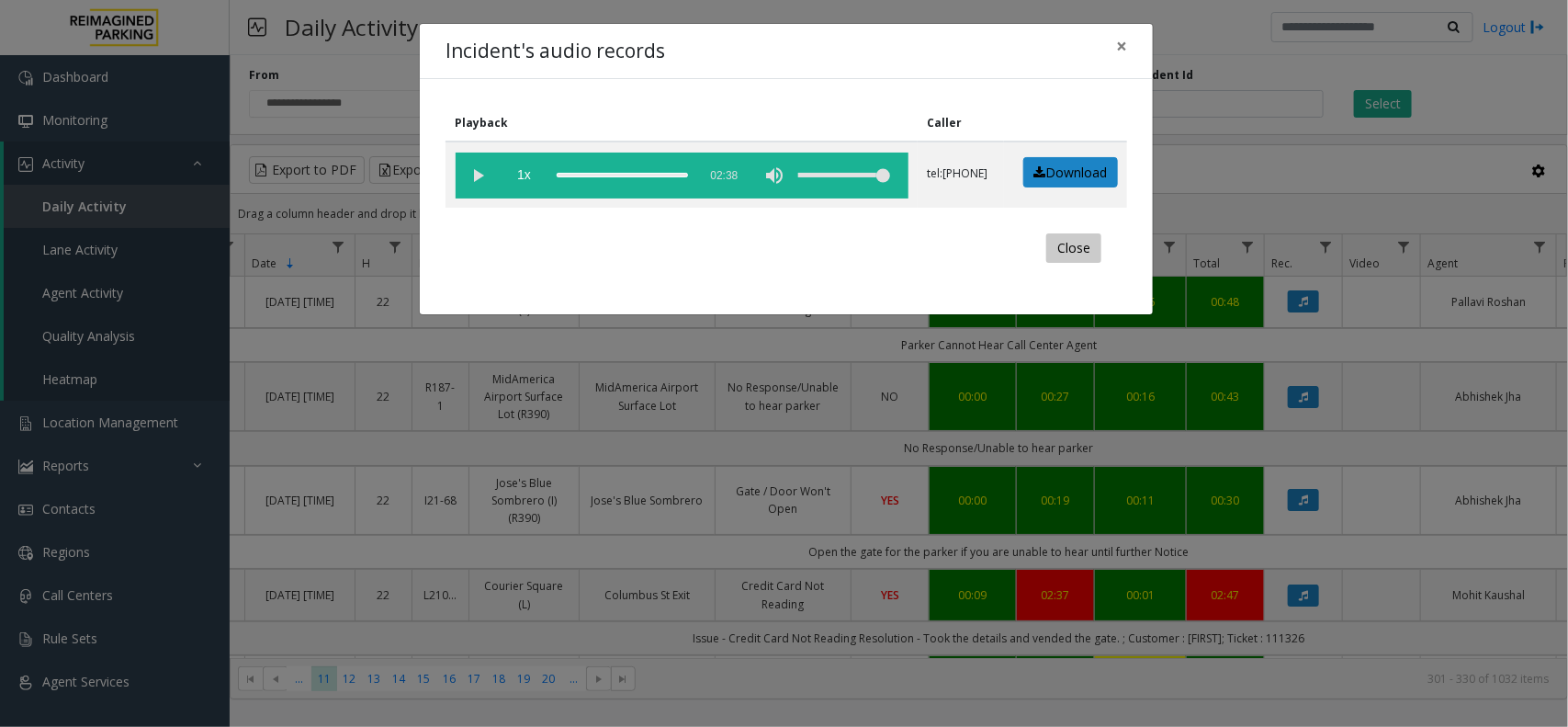 click on "Close" 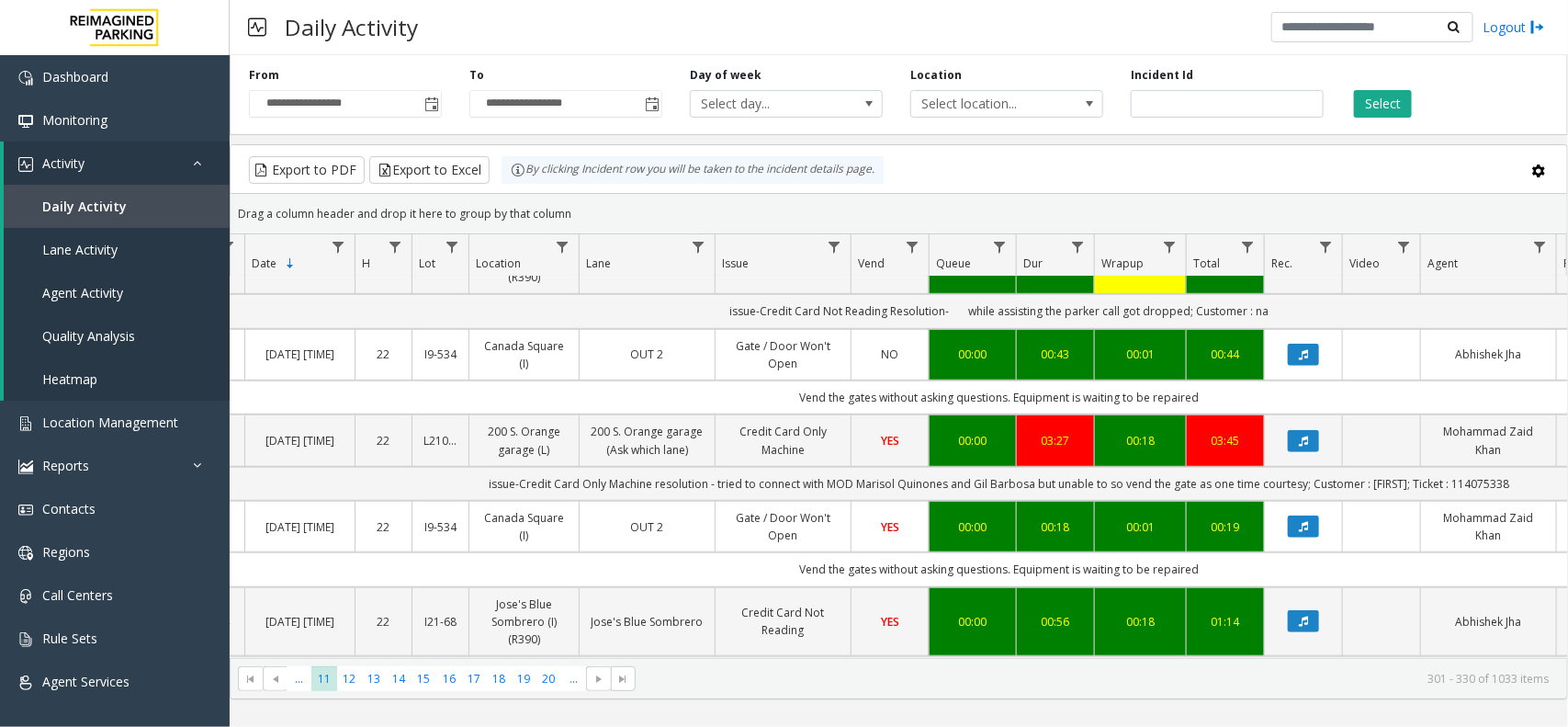 scroll, scrollTop: 574, scrollLeft: 89, axis: both 